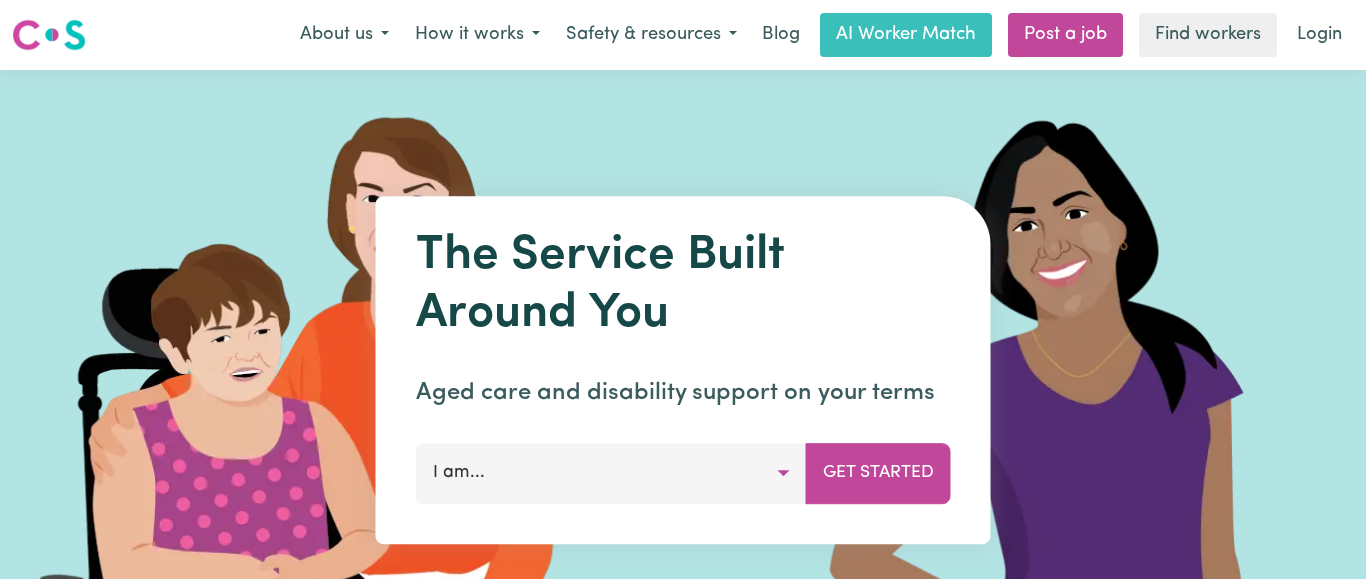 scroll, scrollTop: 0, scrollLeft: 0, axis: both 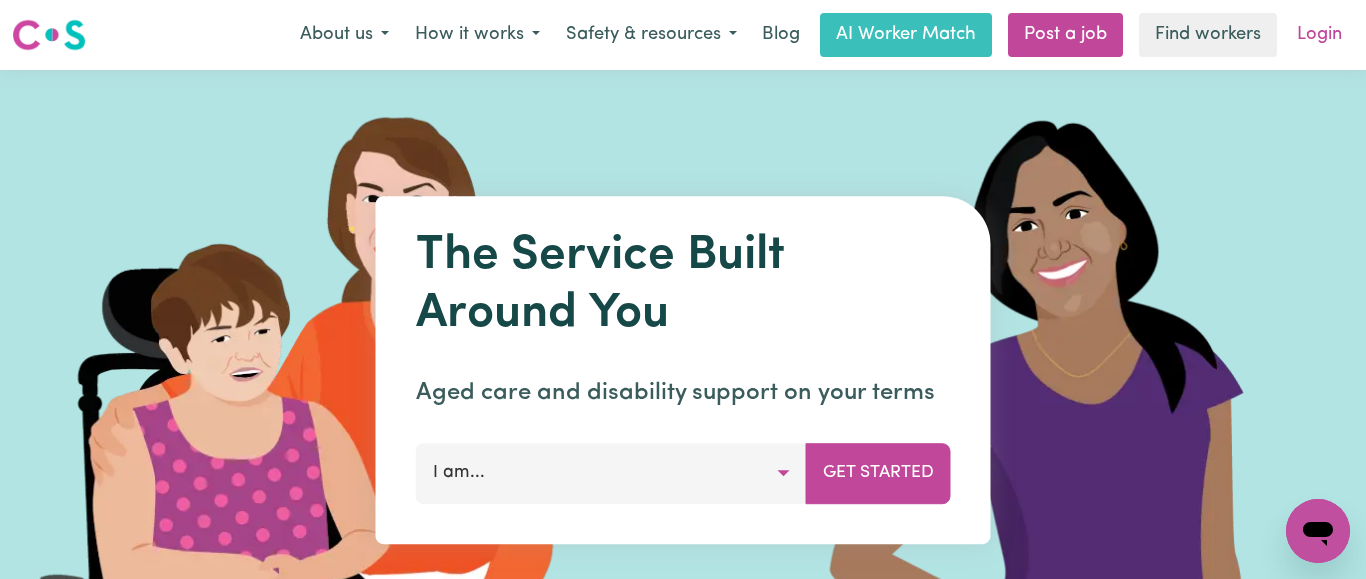click on "Login" at bounding box center [1319, 35] 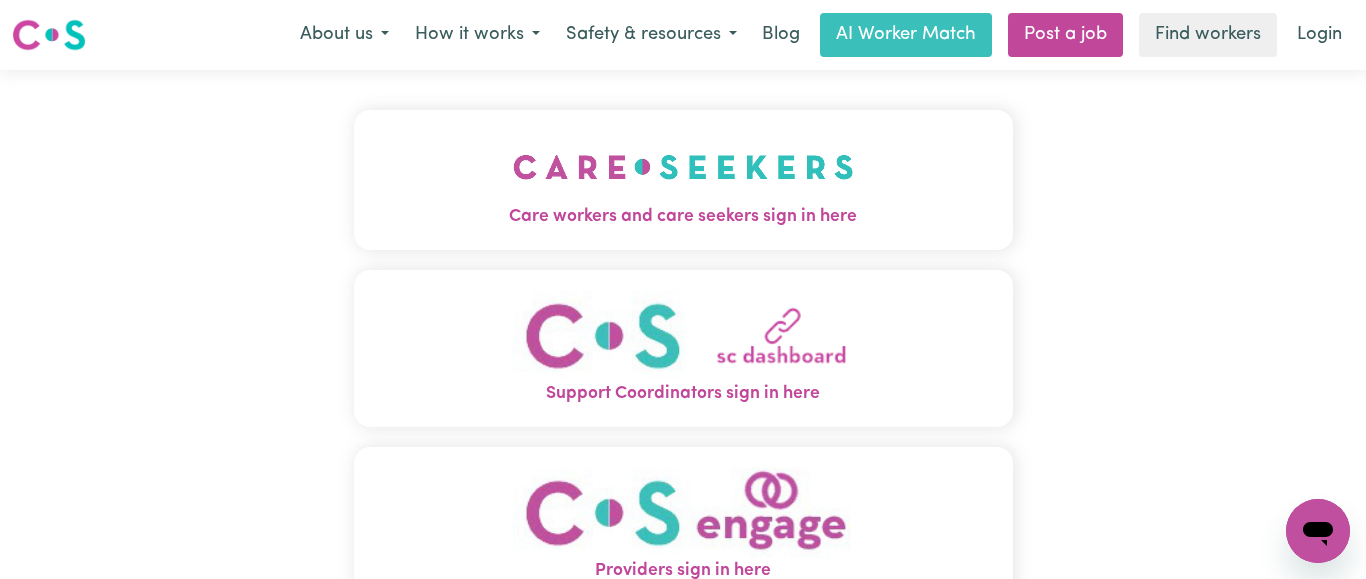 click at bounding box center [683, 167] 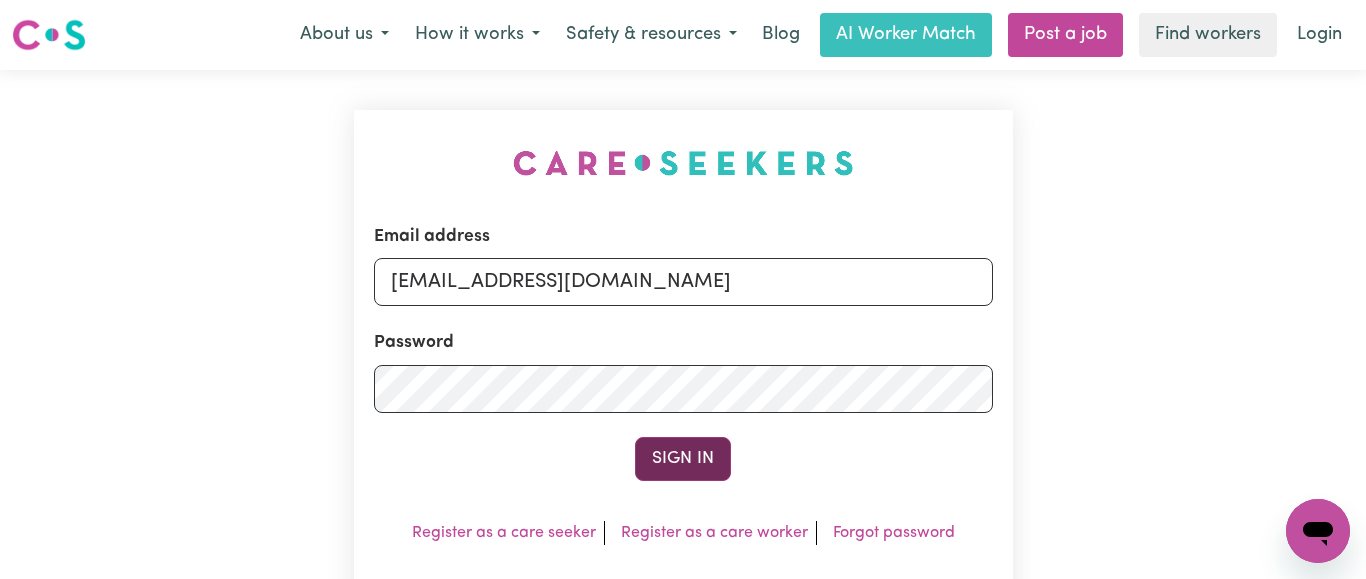 click on "Sign In" at bounding box center (683, 459) 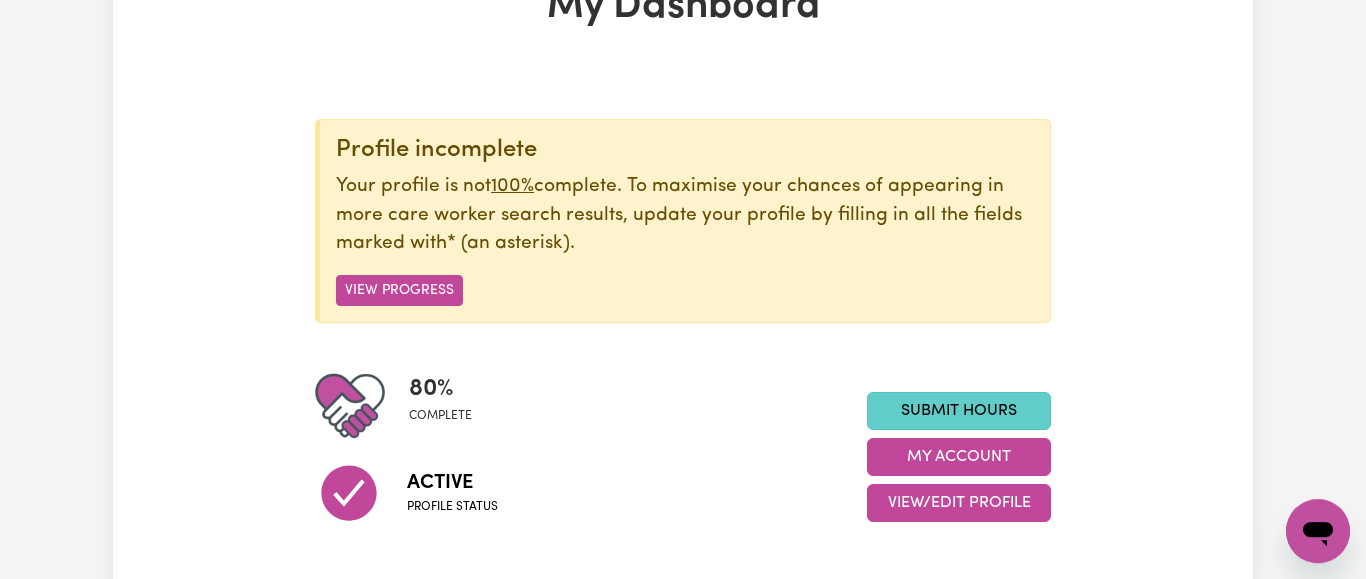 scroll, scrollTop: 204, scrollLeft: 0, axis: vertical 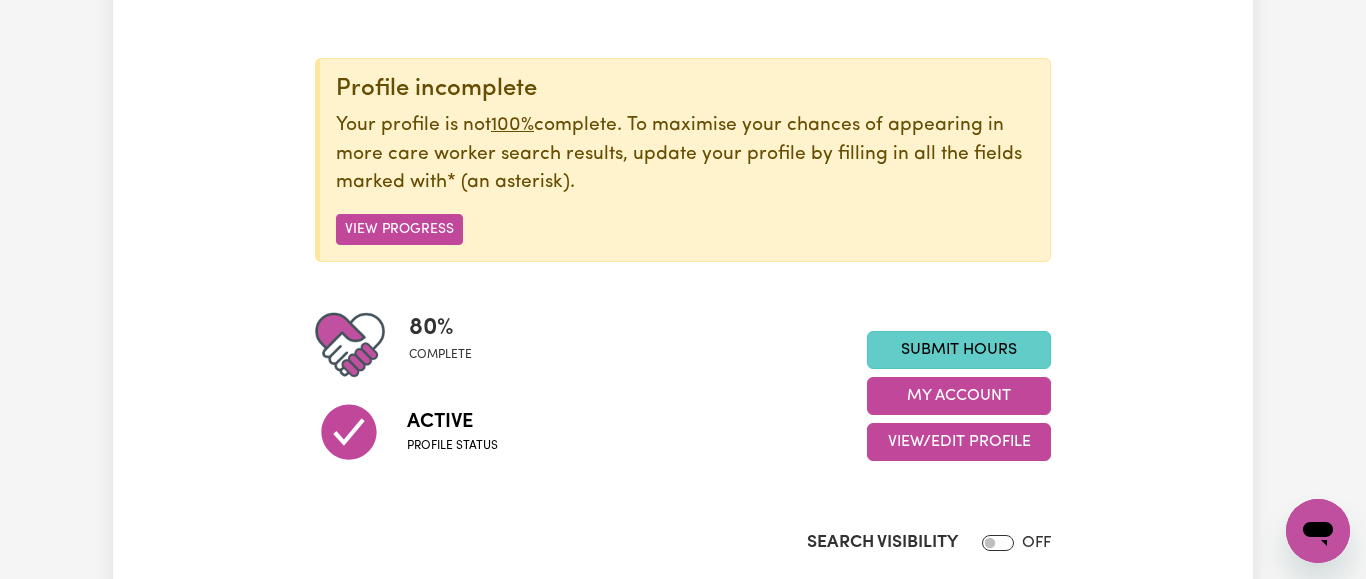 click on "Submit Hours" at bounding box center [959, 350] 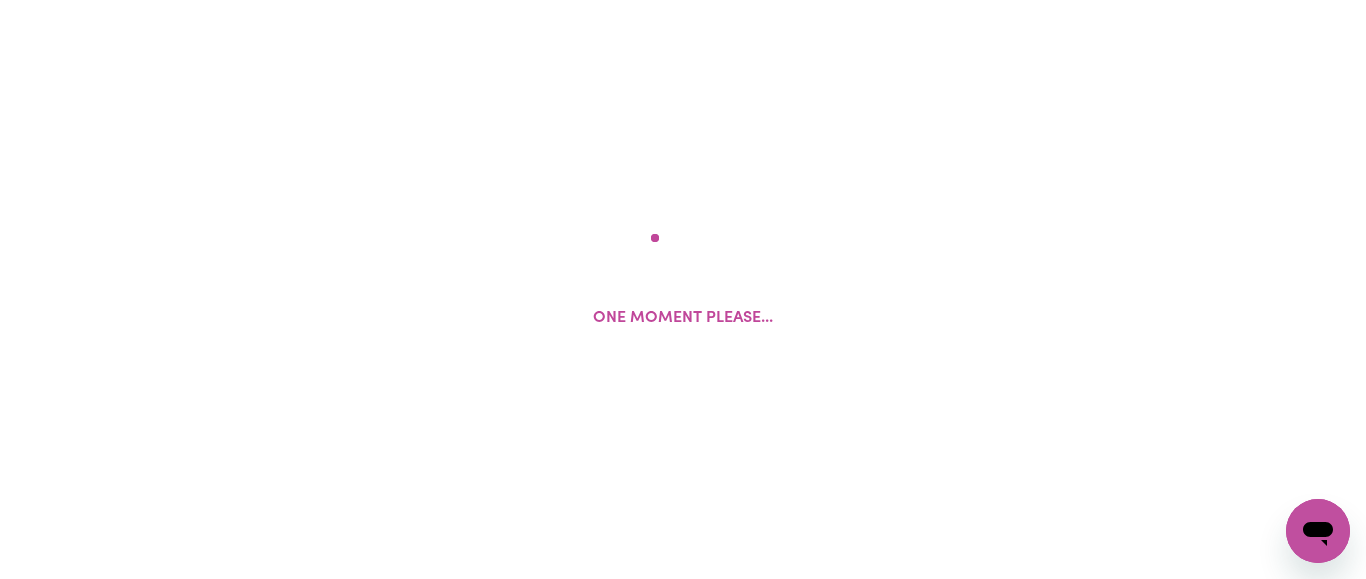 scroll, scrollTop: 0, scrollLeft: 0, axis: both 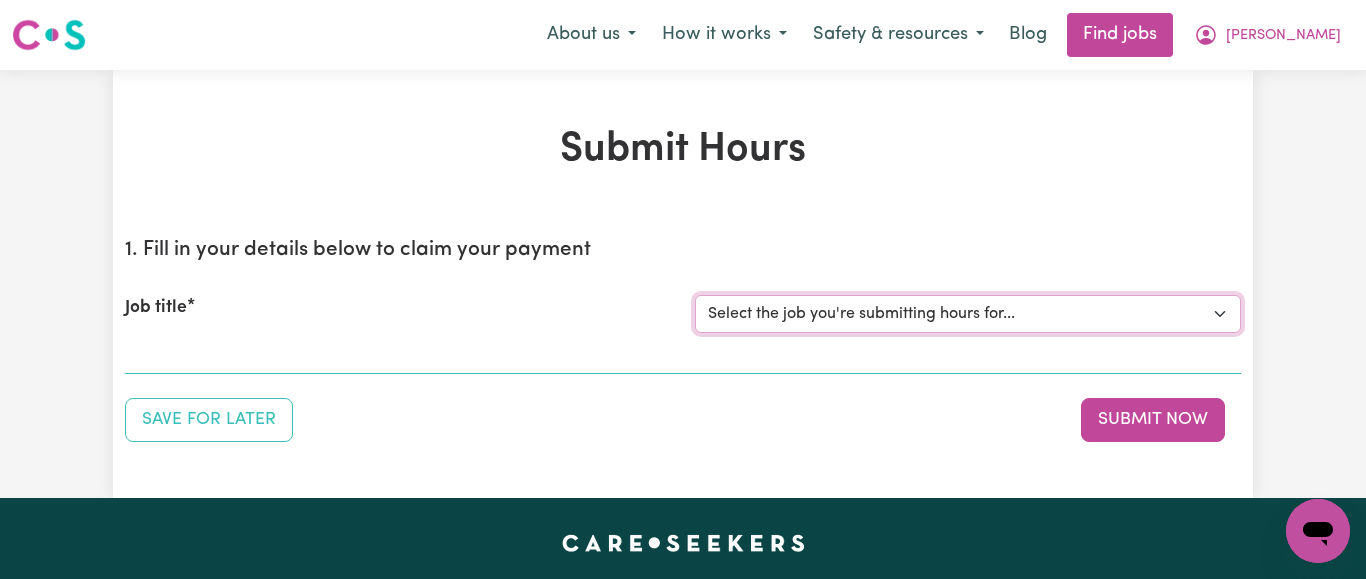 select on "7231" 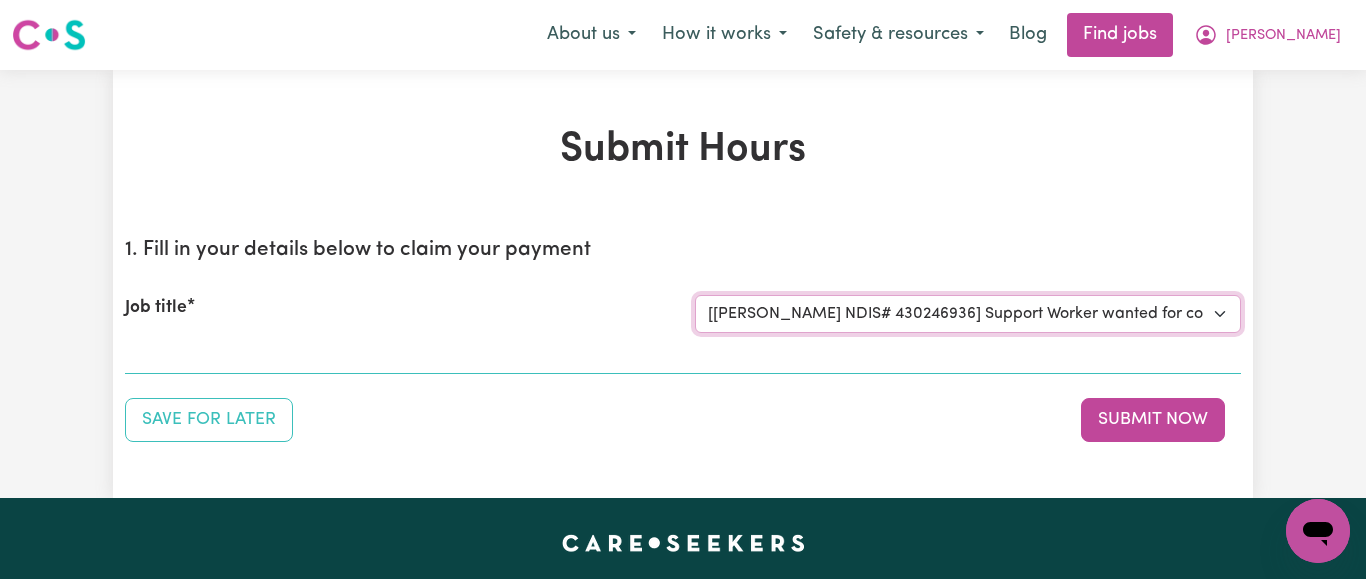 click on "[[PERSON_NAME] NDIS# 430246936] Support Worker wanted for community access every [DATE]" at bounding box center [0, 0] 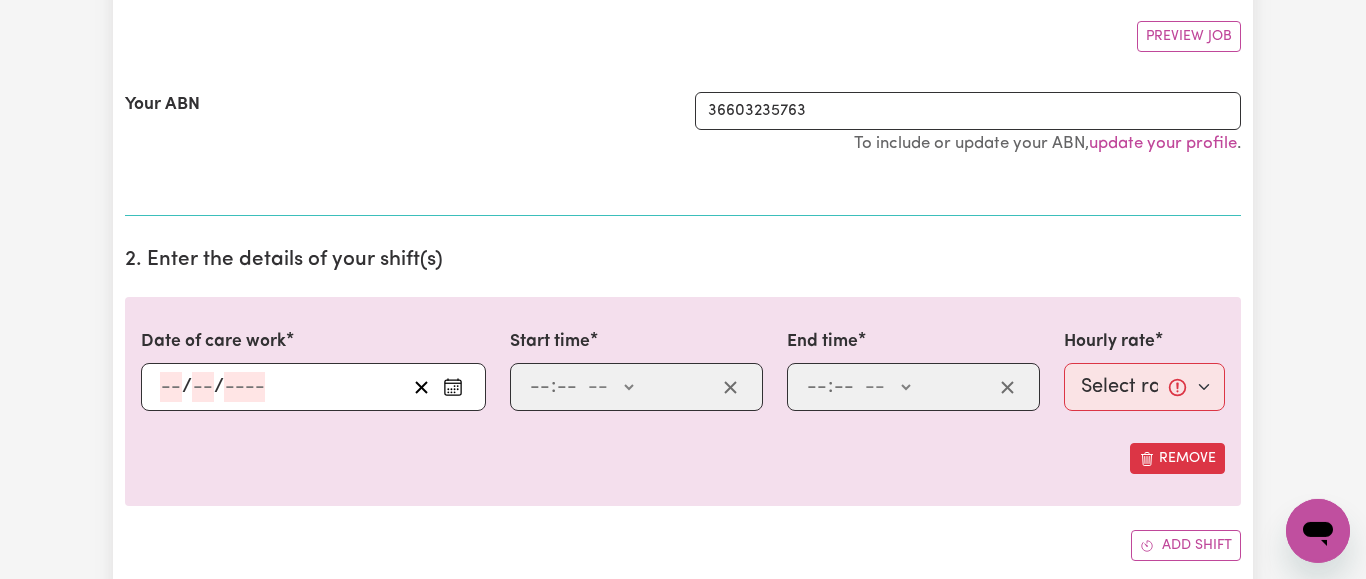 scroll, scrollTop: 408, scrollLeft: 0, axis: vertical 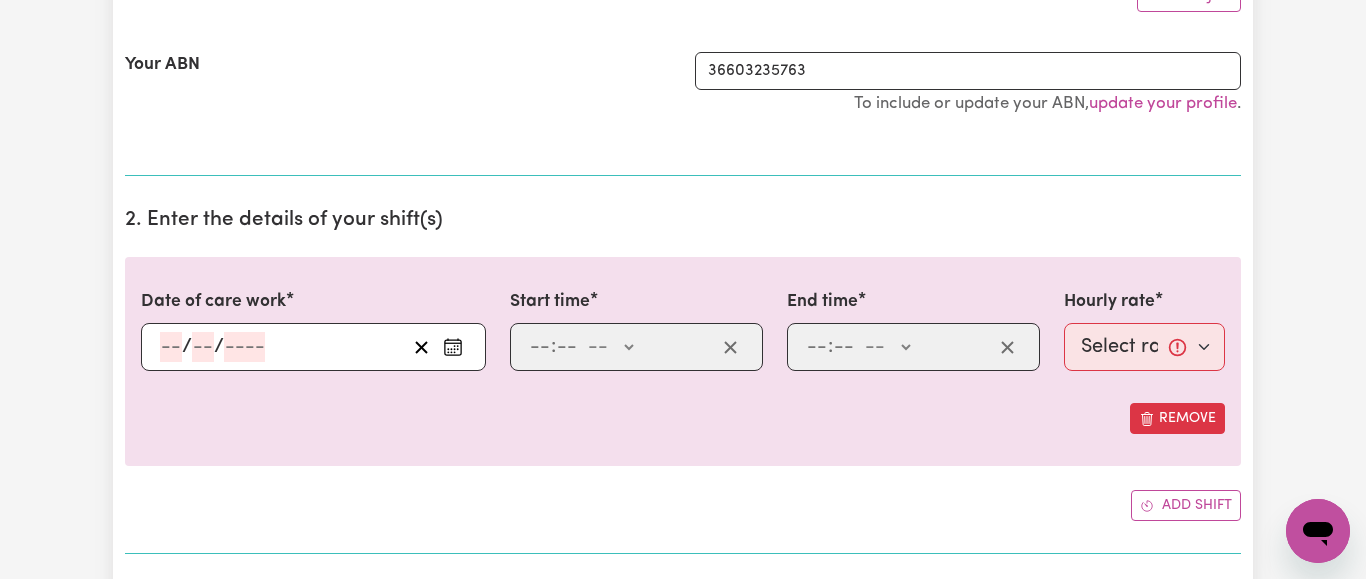 click 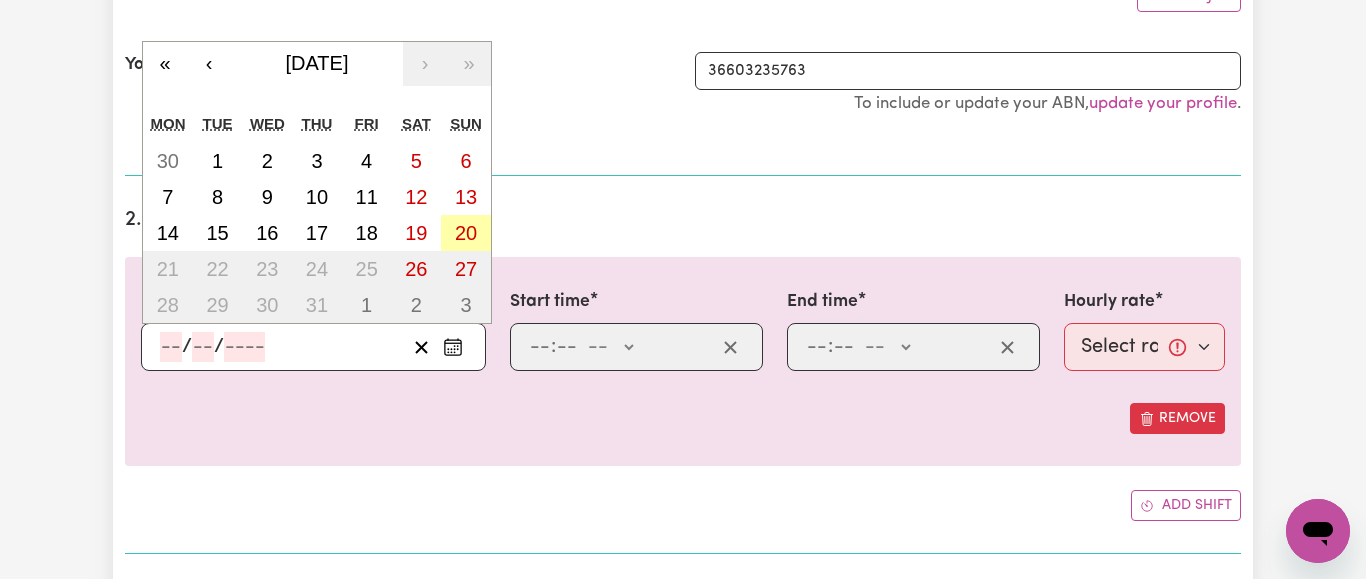 click on "20" at bounding box center (466, 233) 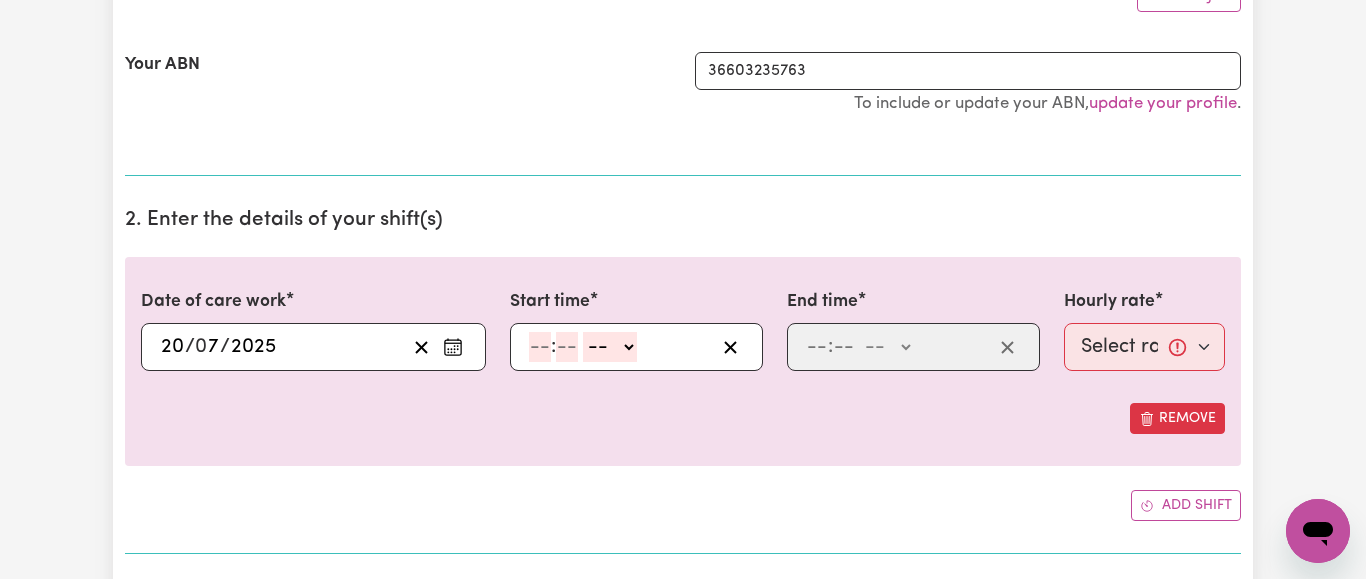 select on "am" 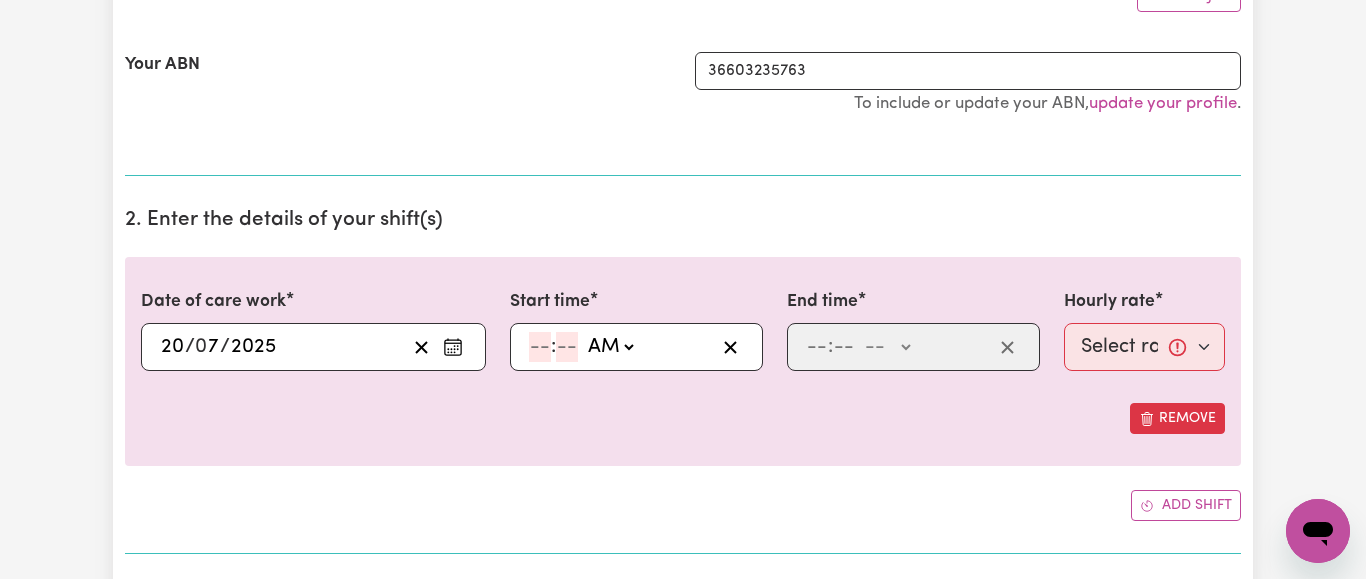 click on "AM" at bounding box center [0, 0] 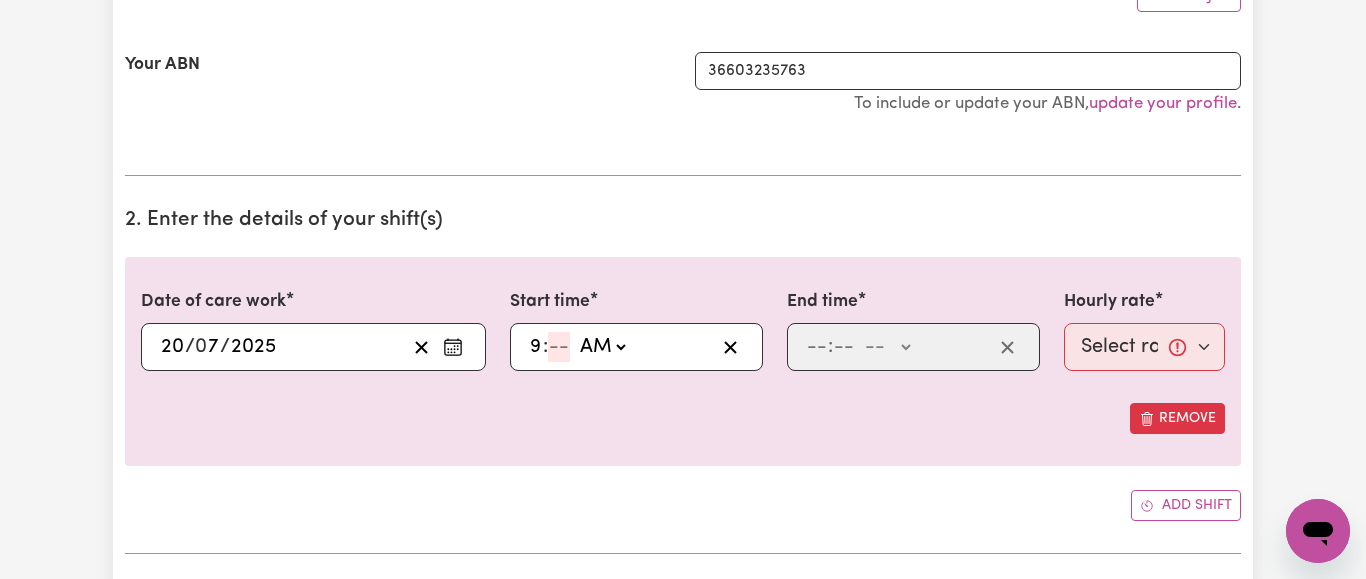 type on "9" 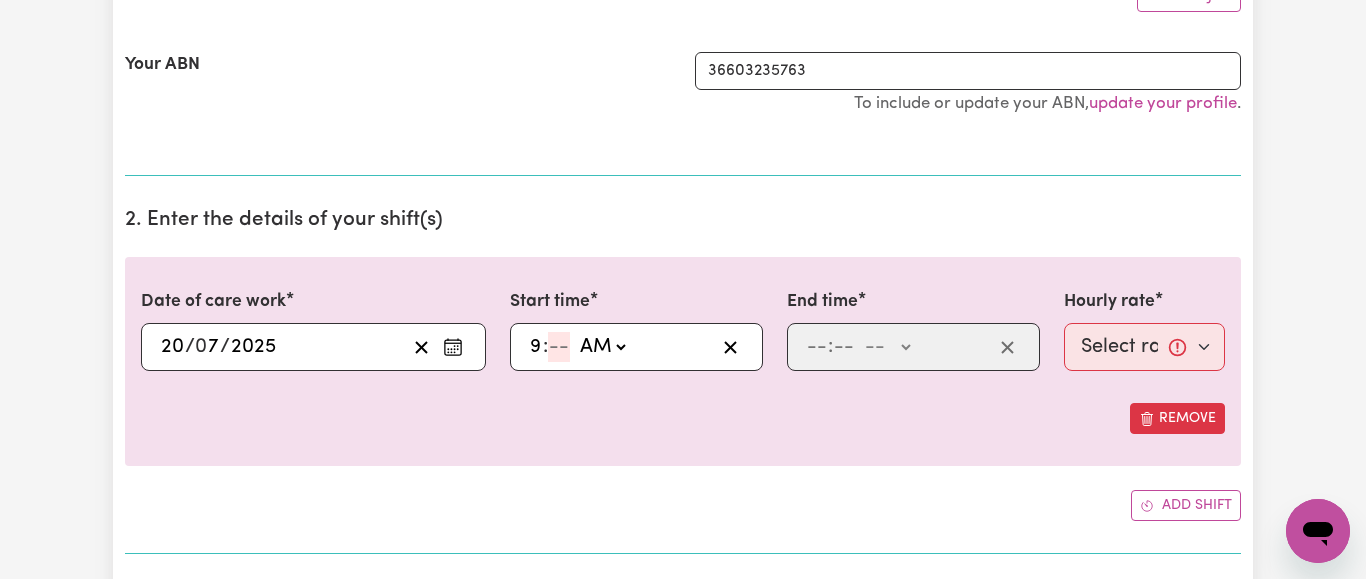 type on "4" 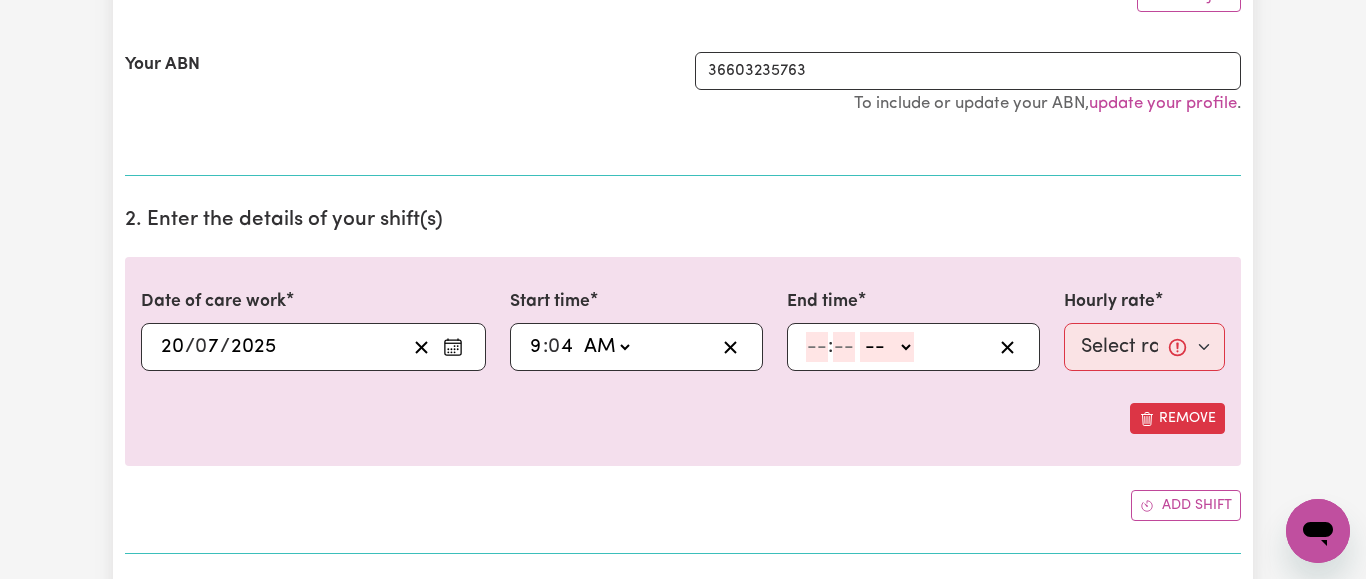 type on "09:45" 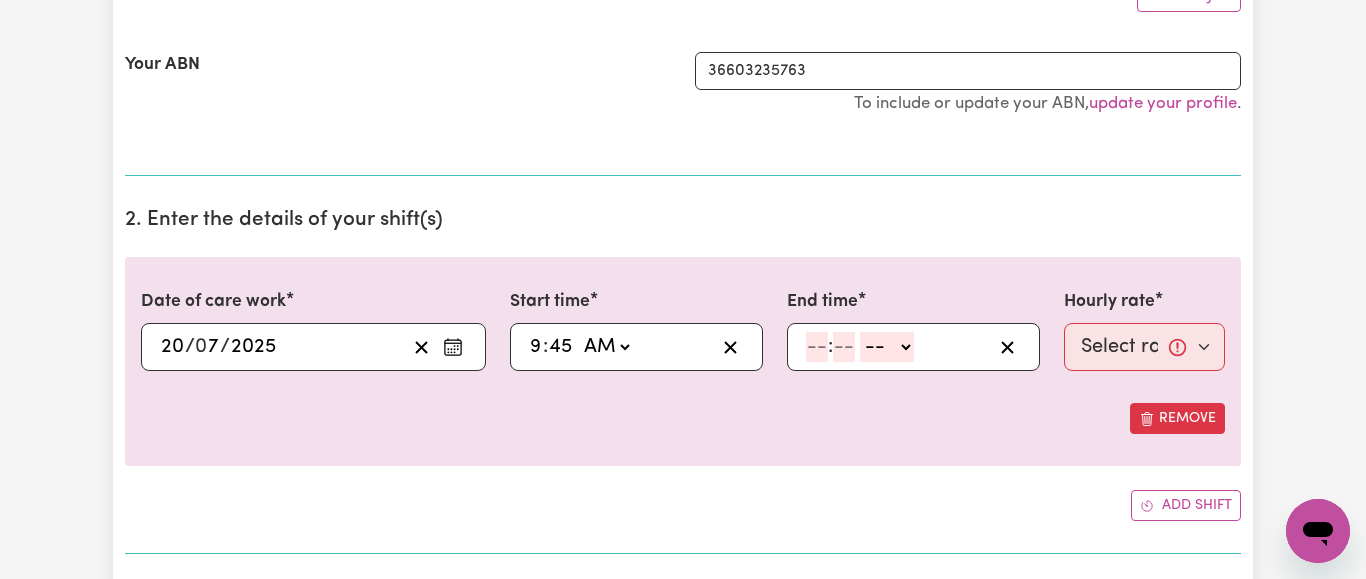 type on "45" 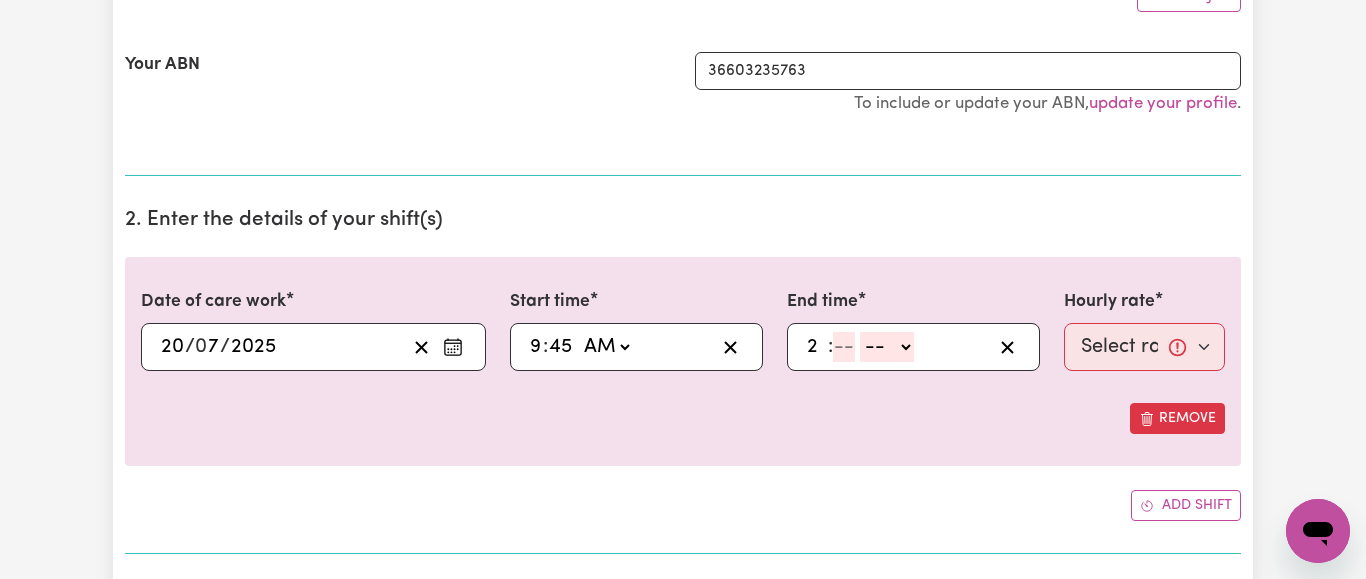 type on "2" 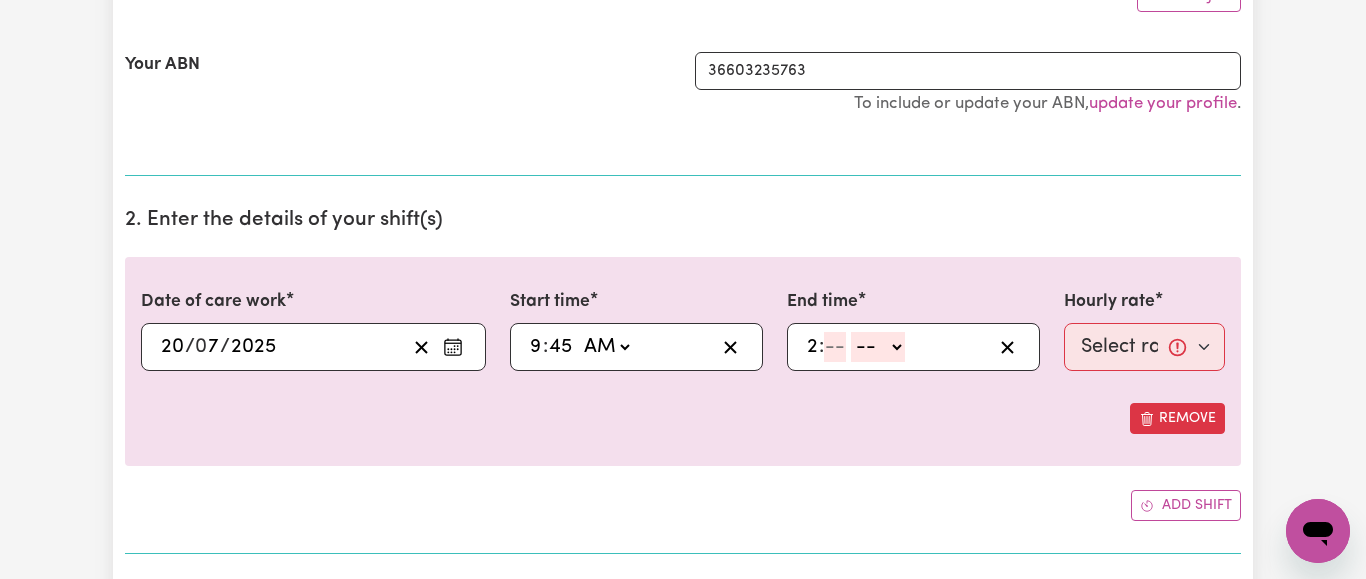 click 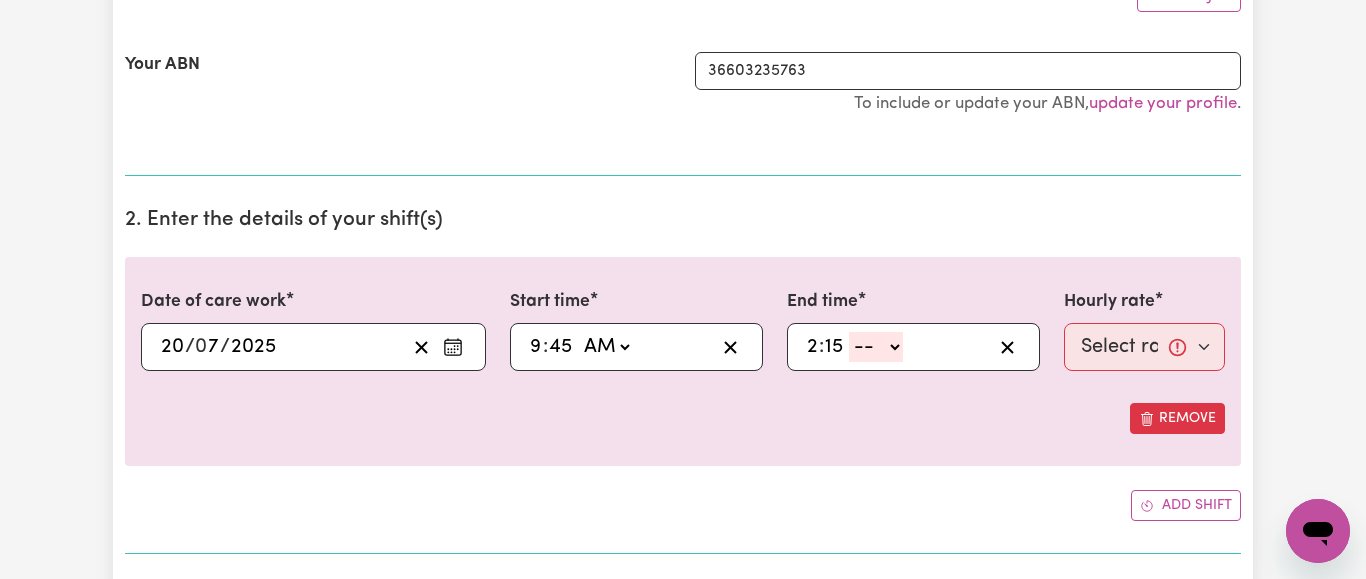 type on "15" 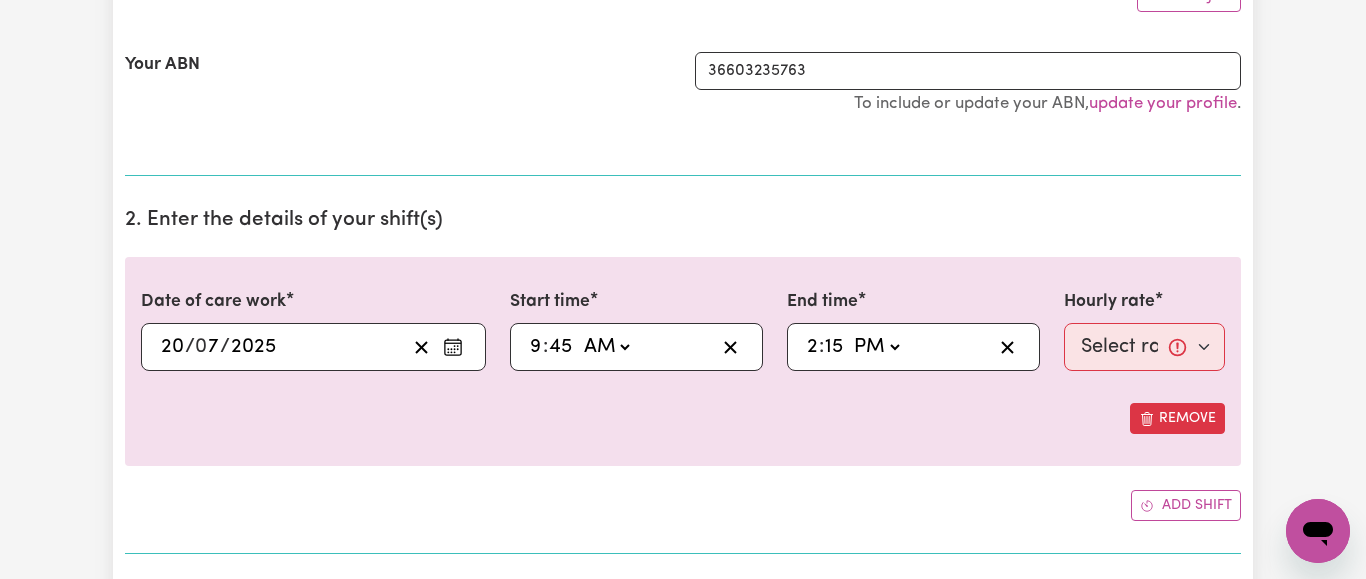 click on "PM" at bounding box center [0, 0] 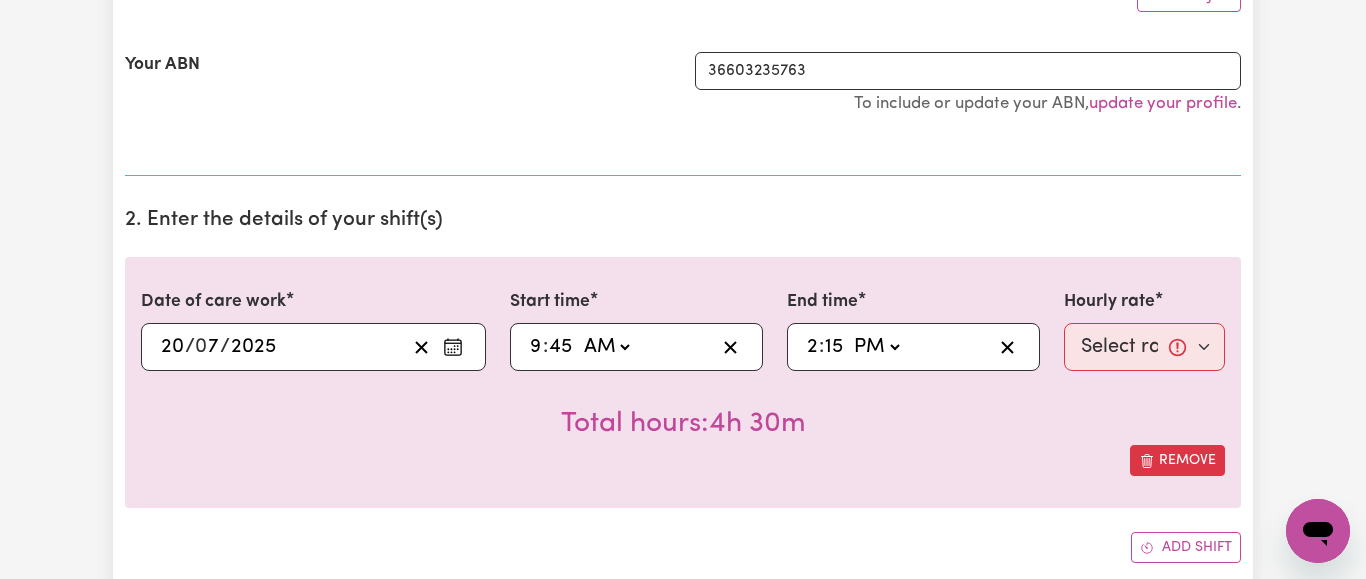 type on "14:15" 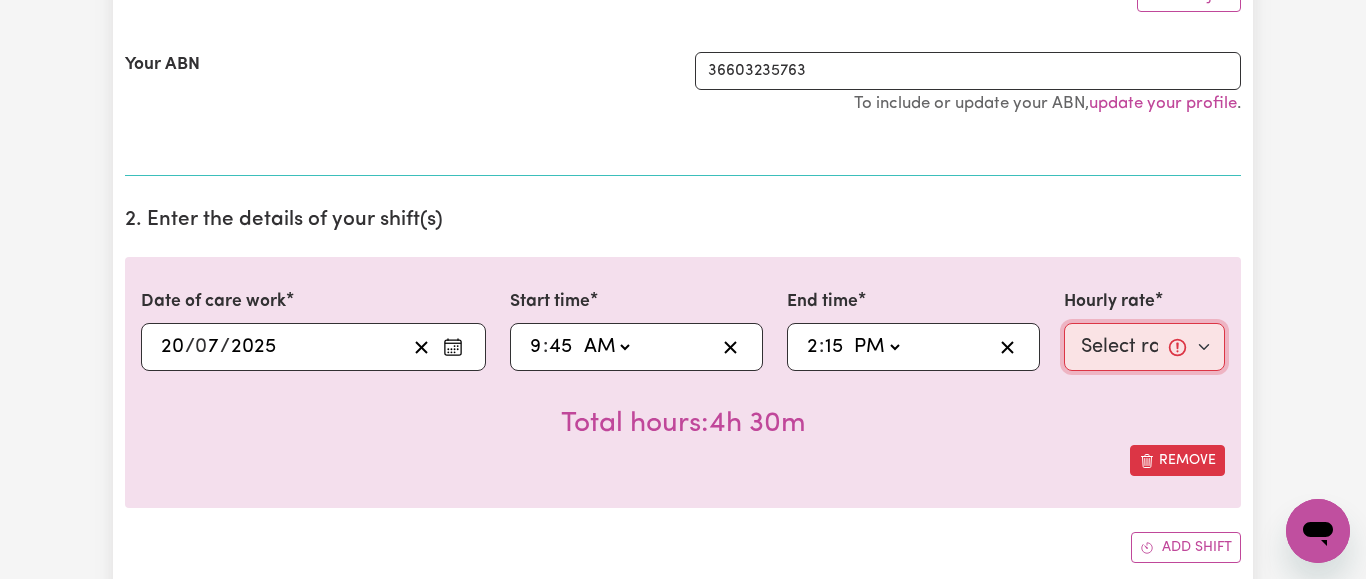 click on "Select rate... $64.81 (Weekday) $93.56 ([DATE])" at bounding box center [1144, 347] 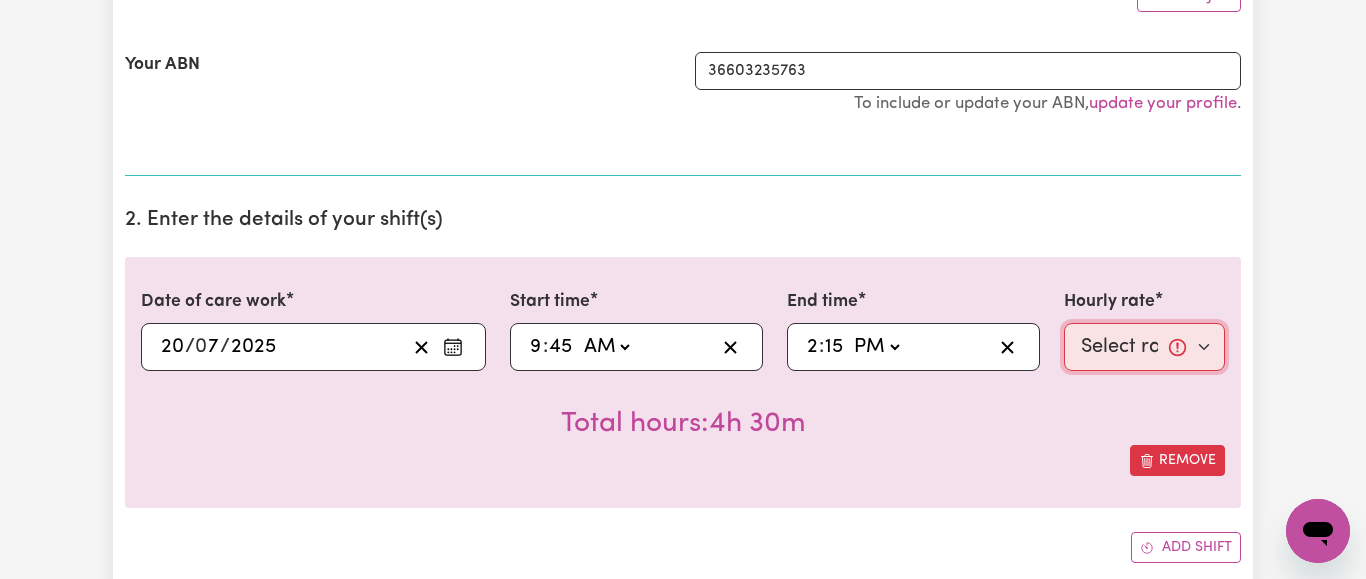 select on "93.56-[DATE]" 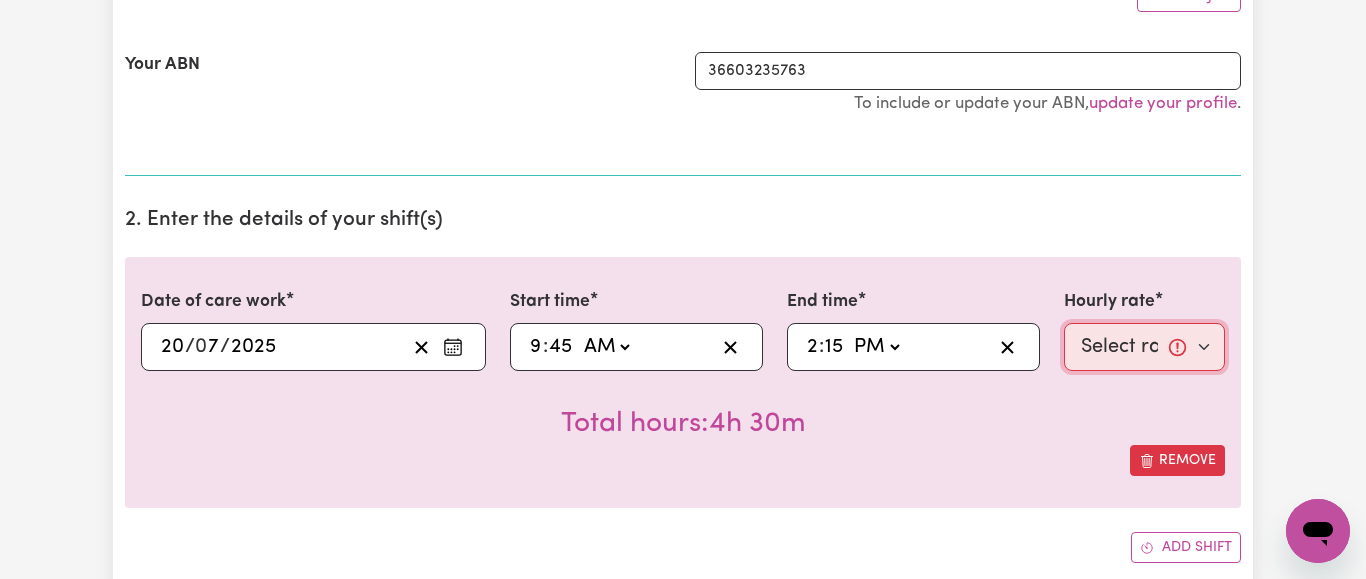 click on "$93.56 ([DATE])" at bounding box center [0, 0] 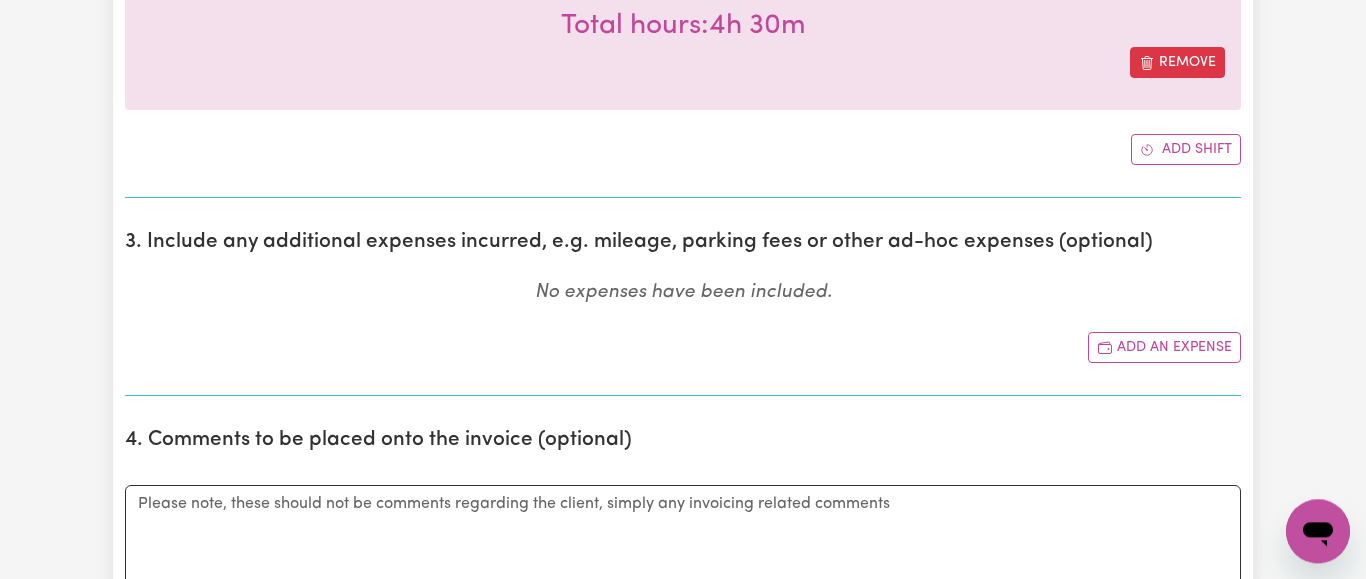scroll, scrollTop: 816, scrollLeft: 0, axis: vertical 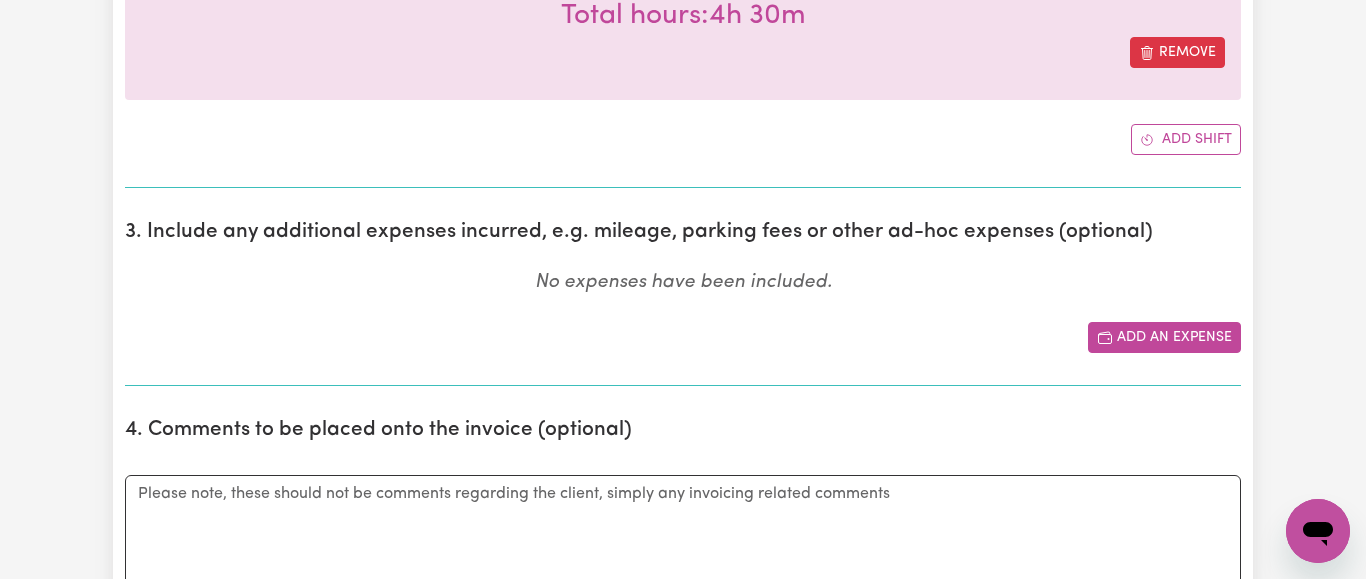 click on "Add an expense" at bounding box center [1164, 337] 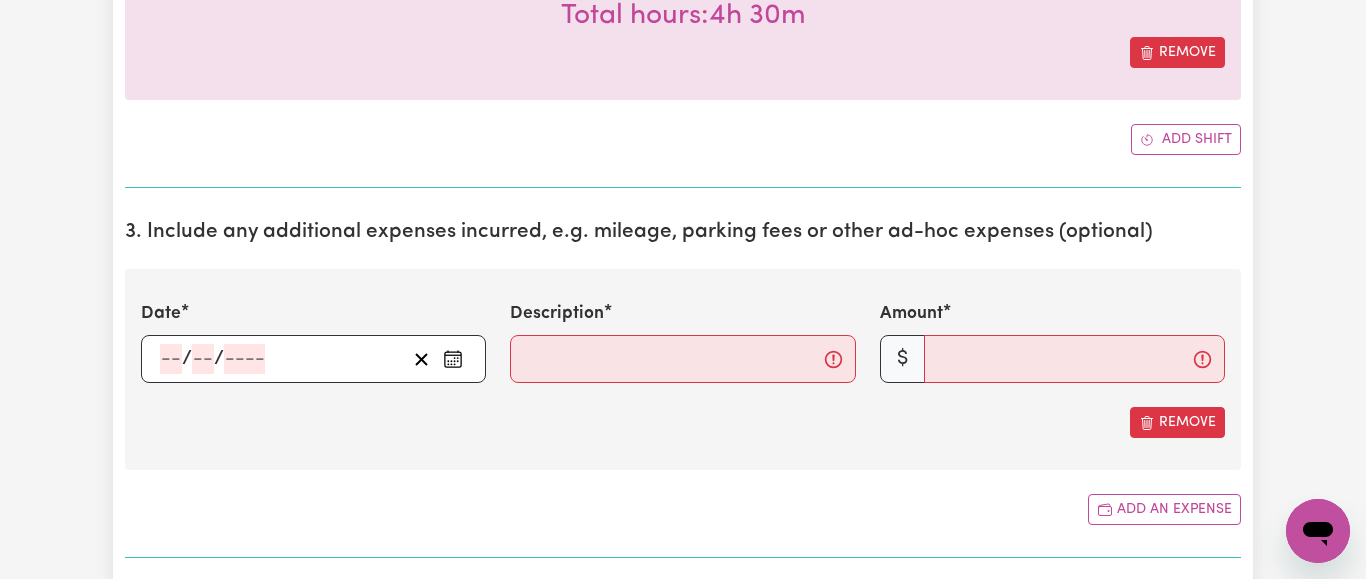 click 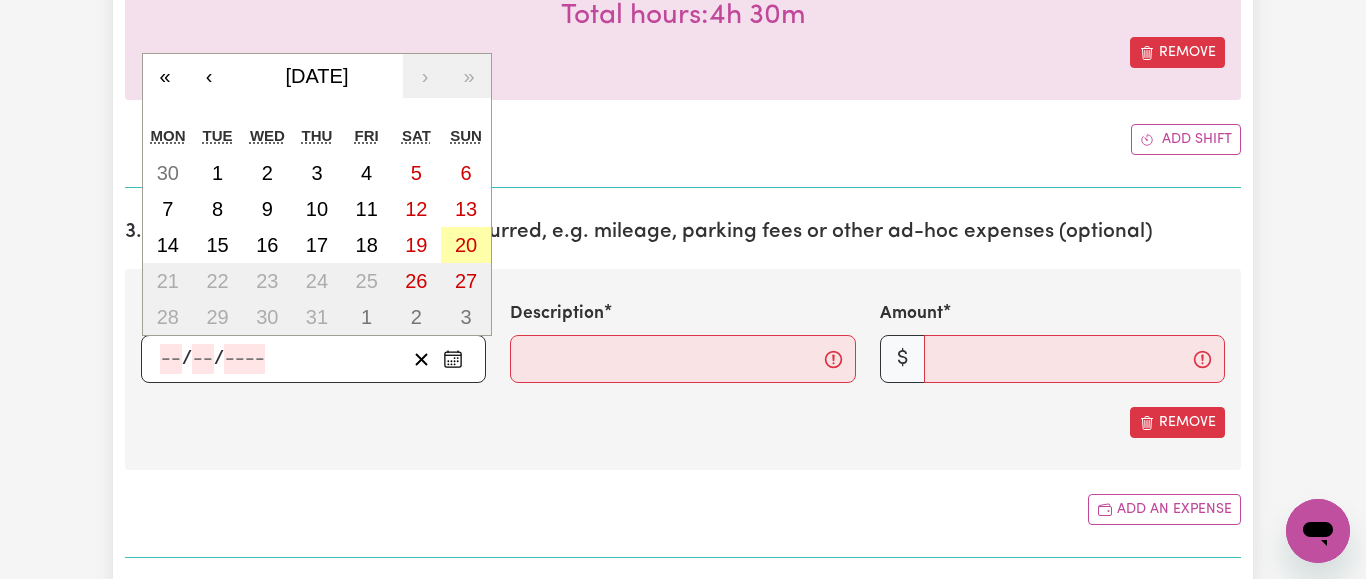 click on "20" at bounding box center [466, 245] 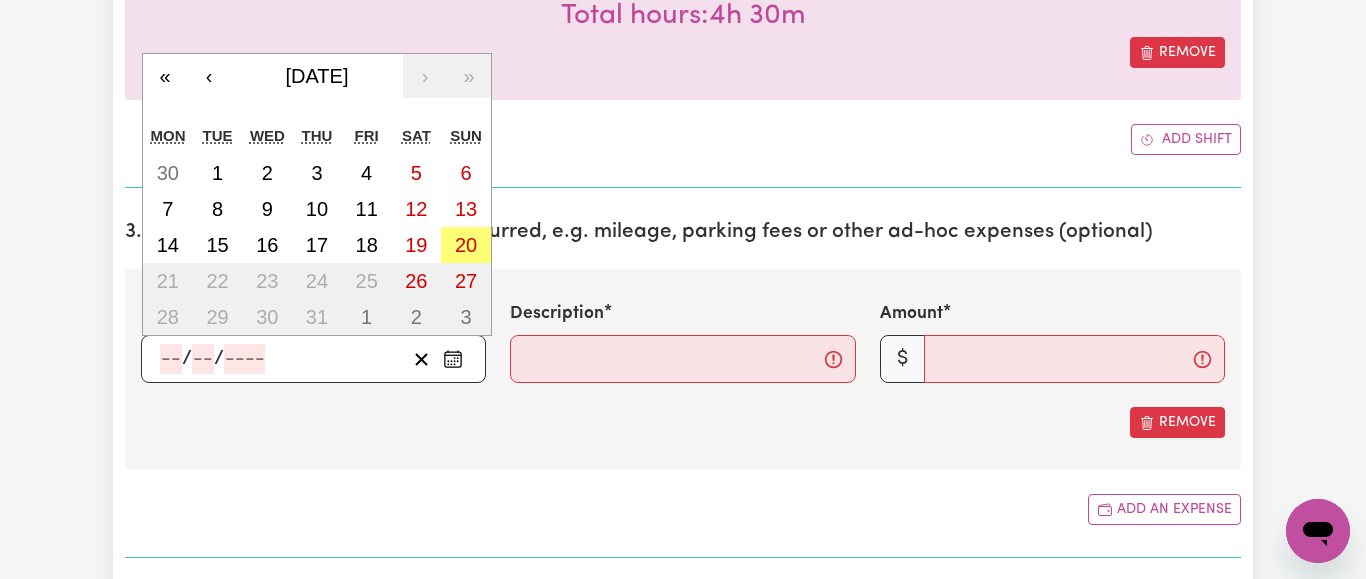 type on "[DATE]" 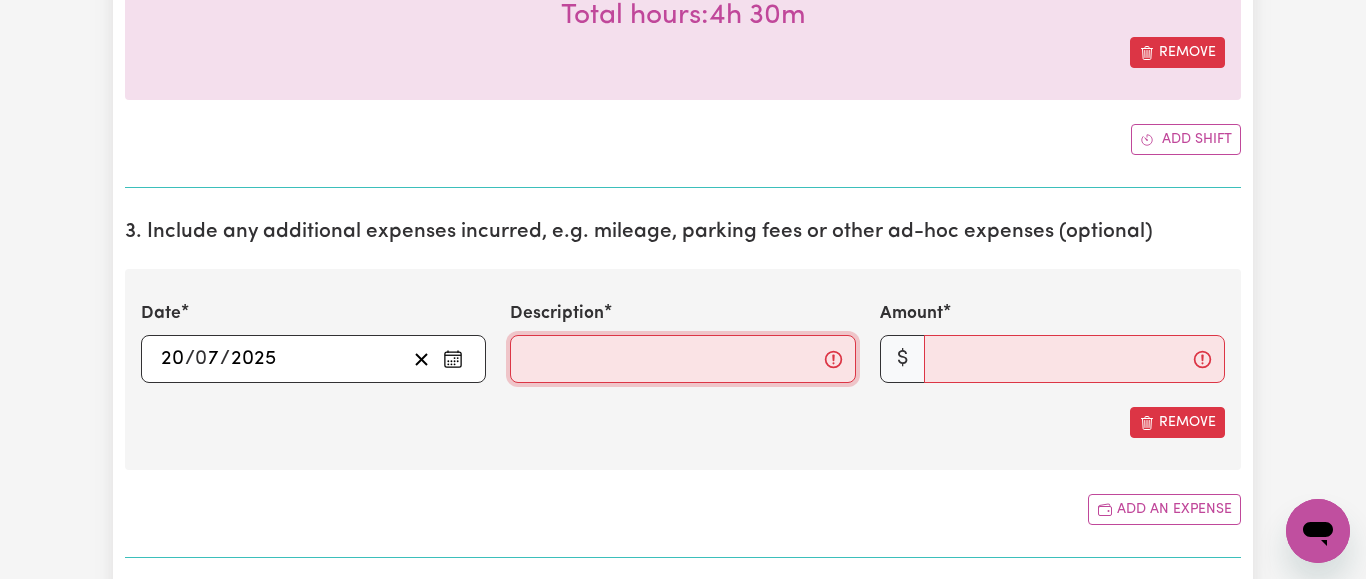 click on "Description" at bounding box center [682, 359] 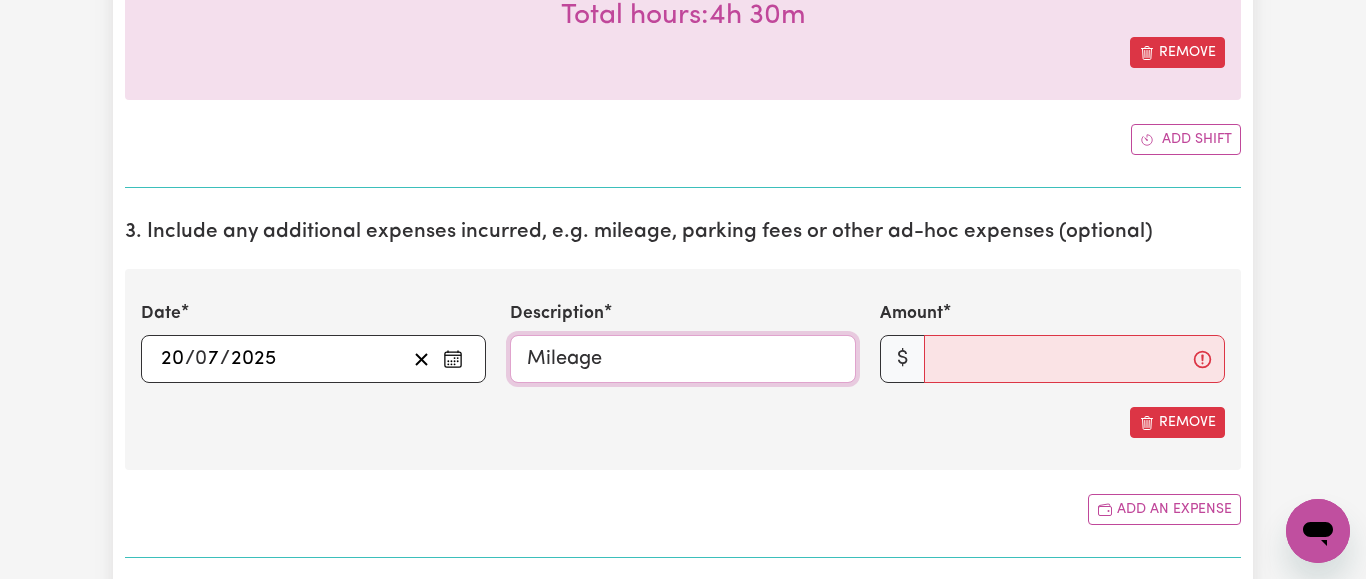type on "Mileage" 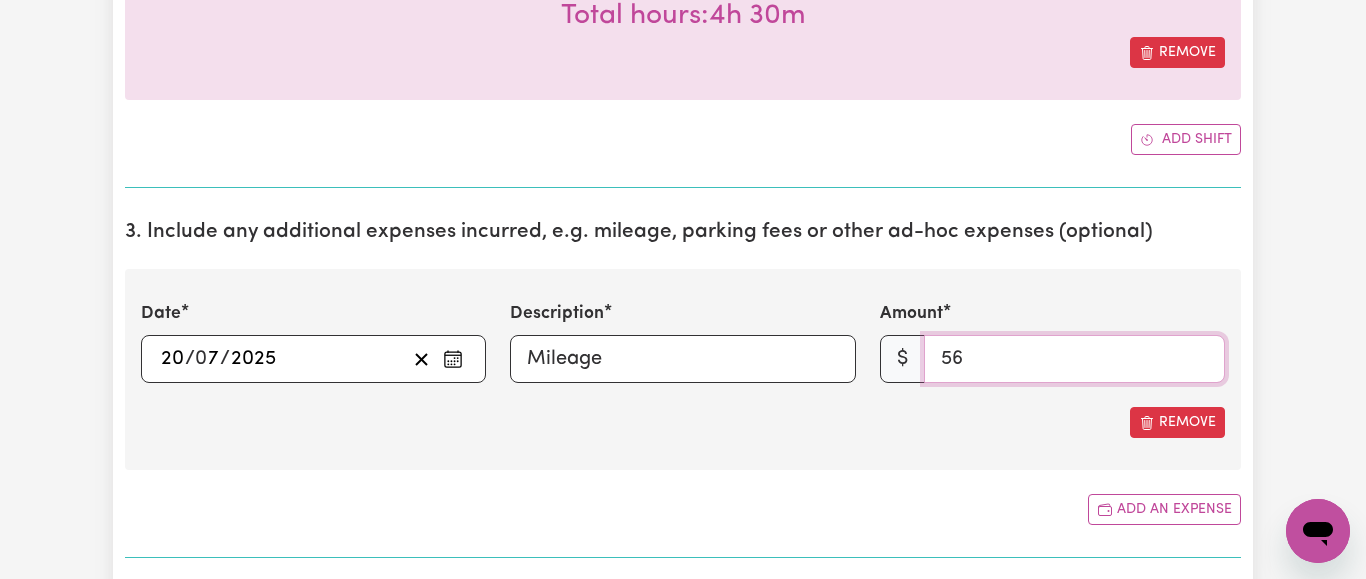 type on "56" 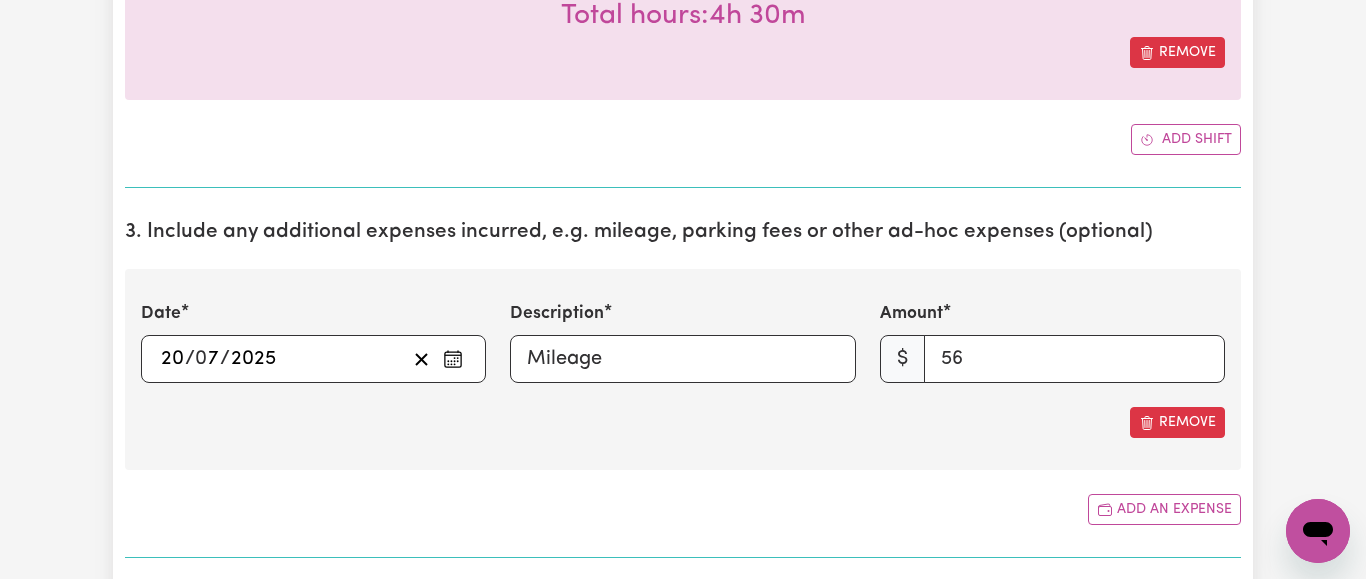 click on "Date [DATE] 20 / 0 7 / 2025 « ‹ [DATE] › » Mon Tue Wed Thu Fri Sat Sun 30 1 2 3 4 5 6 7 8 9 10 11 12 13 14 15 16 17 18 19 20 21 22 23 24 25 26 27 28 29 30 31 1 2 3 Description Mileage Amount $ 56 Remove" at bounding box center [683, 369] 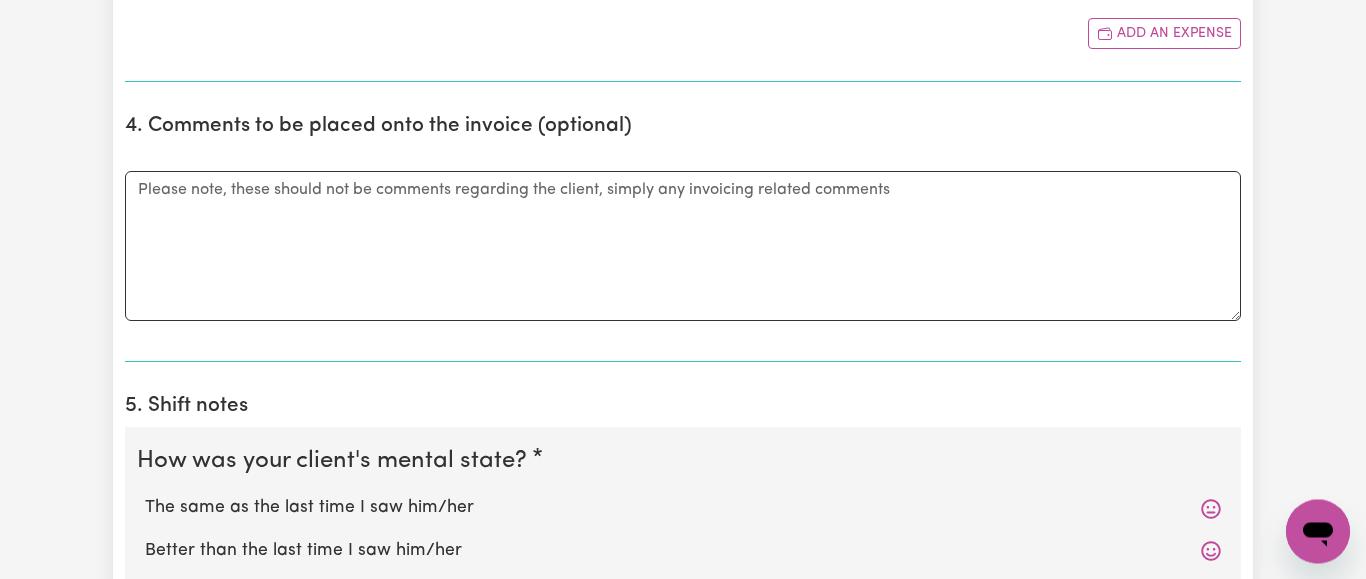 scroll, scrollTop: 1326, scrollLeft: 0, axis: vertical 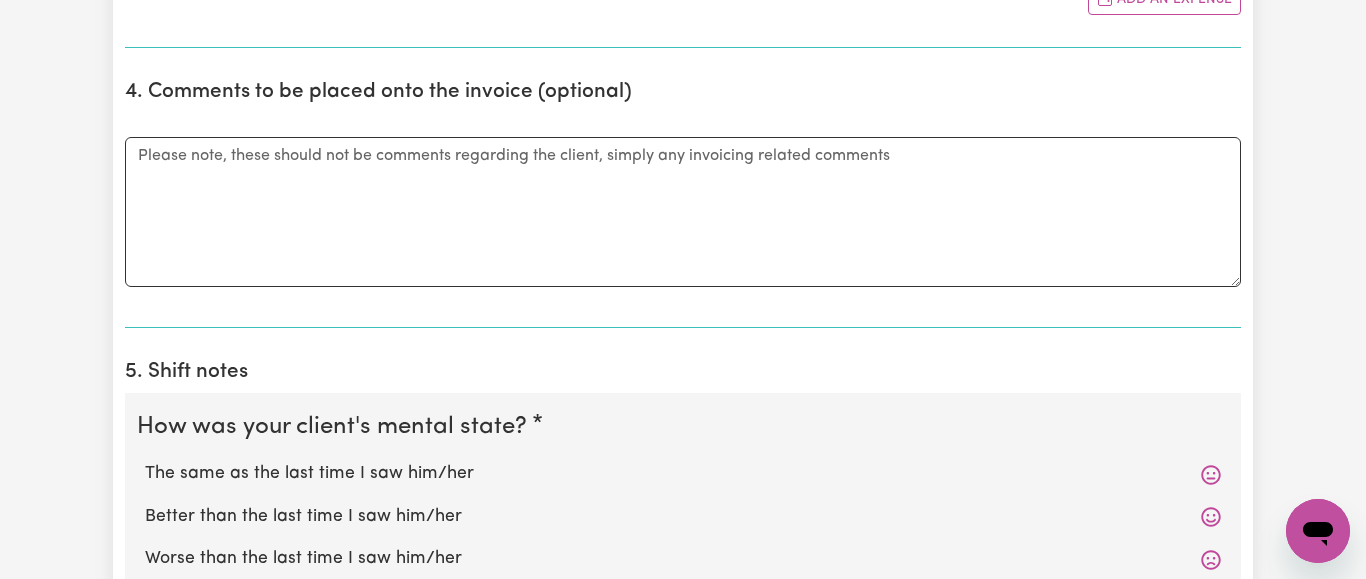 click on "The same as the last time I saw him/her" at bounding box center [683, 474] 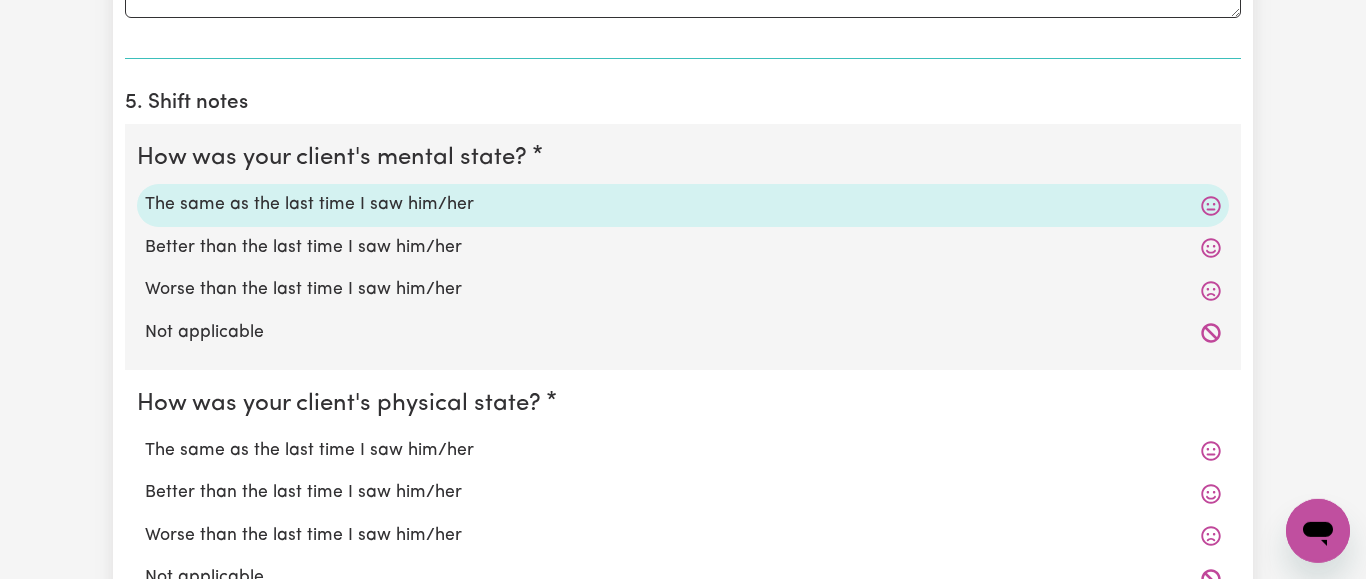 scroll, scrollTop: 1632, scrollLeft: 0, axis: vertical 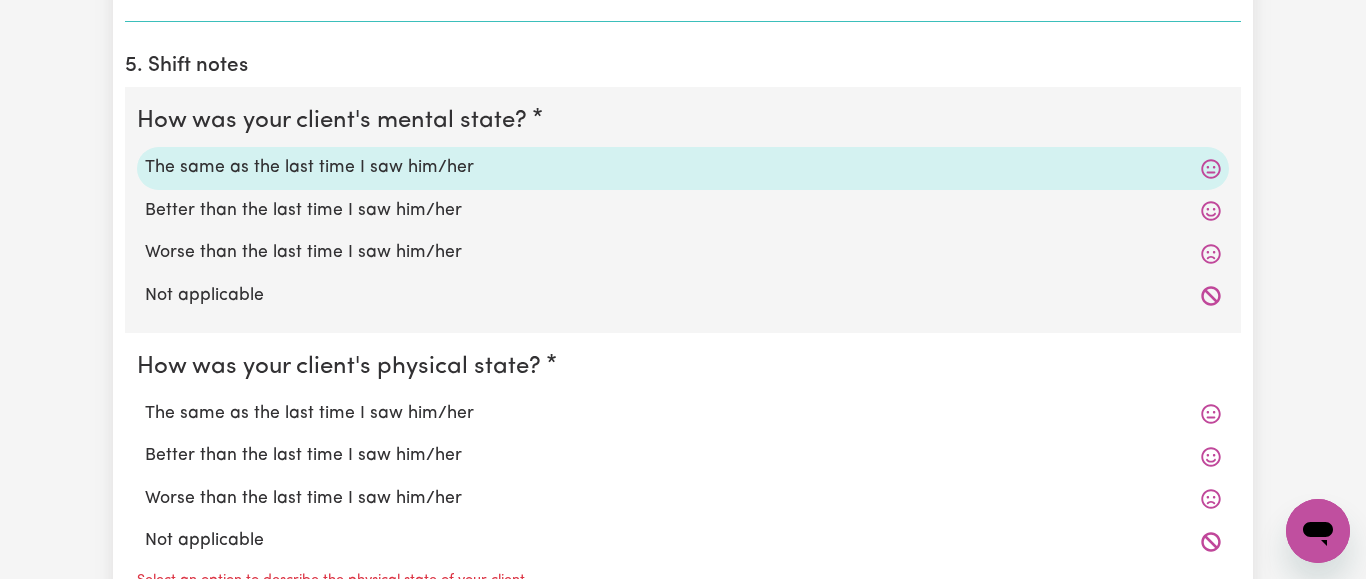 click on "The same as the last time I saw him/her" at bounding box center (683, 414) 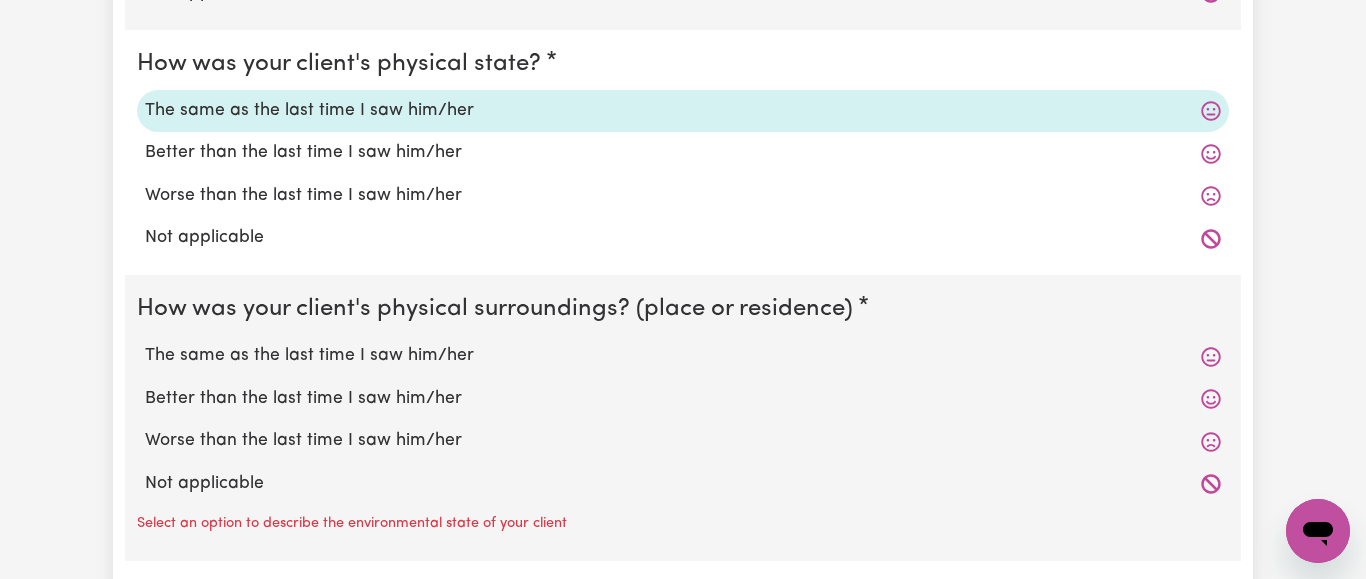 scroll, scrollTop: 1938, scrollLeft: 0, axis: vertical 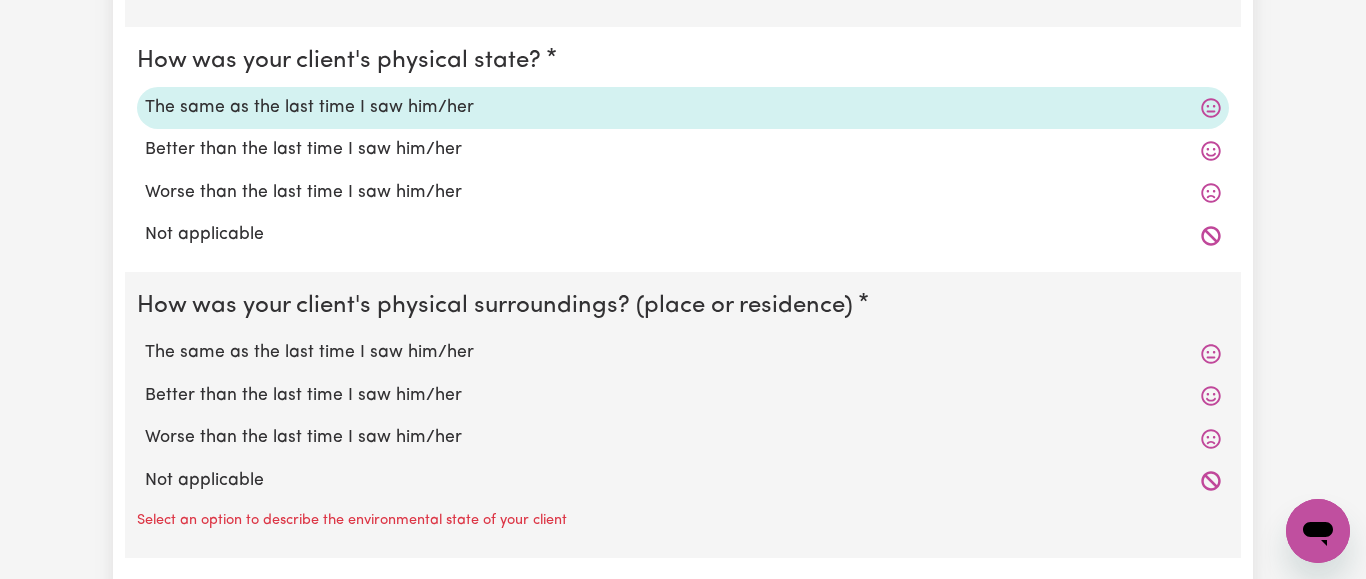 click on "The same as the last time I saw him/her" at bounding box center (683, 353) 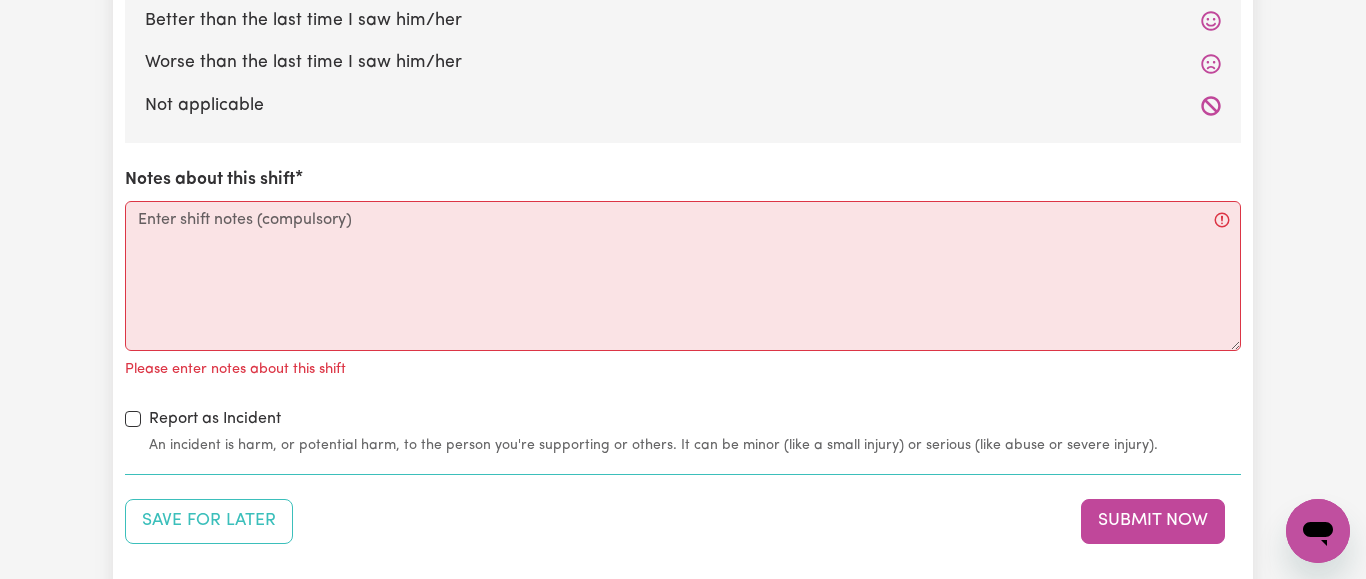 scroll, scrollTop: 2346, scrollLeft: 0, axis: vertical 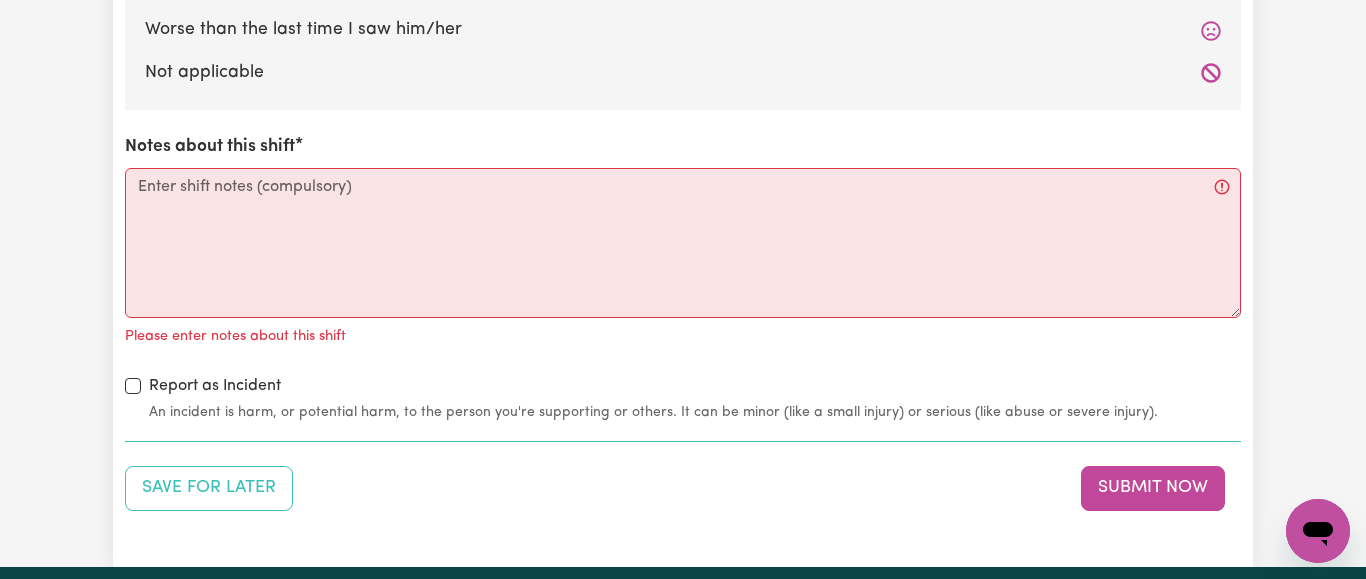 click on "Notes about this shift" at bounding box center (210, 147) 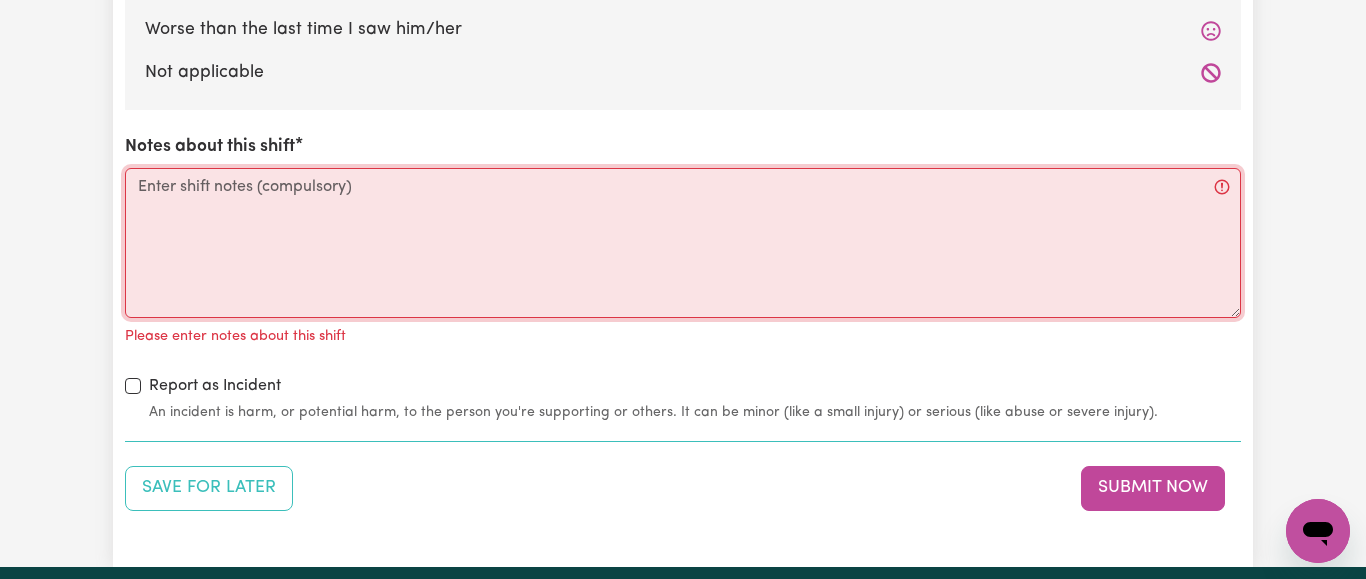 click on "Notes about this shift" at bounding box center (683, 243) 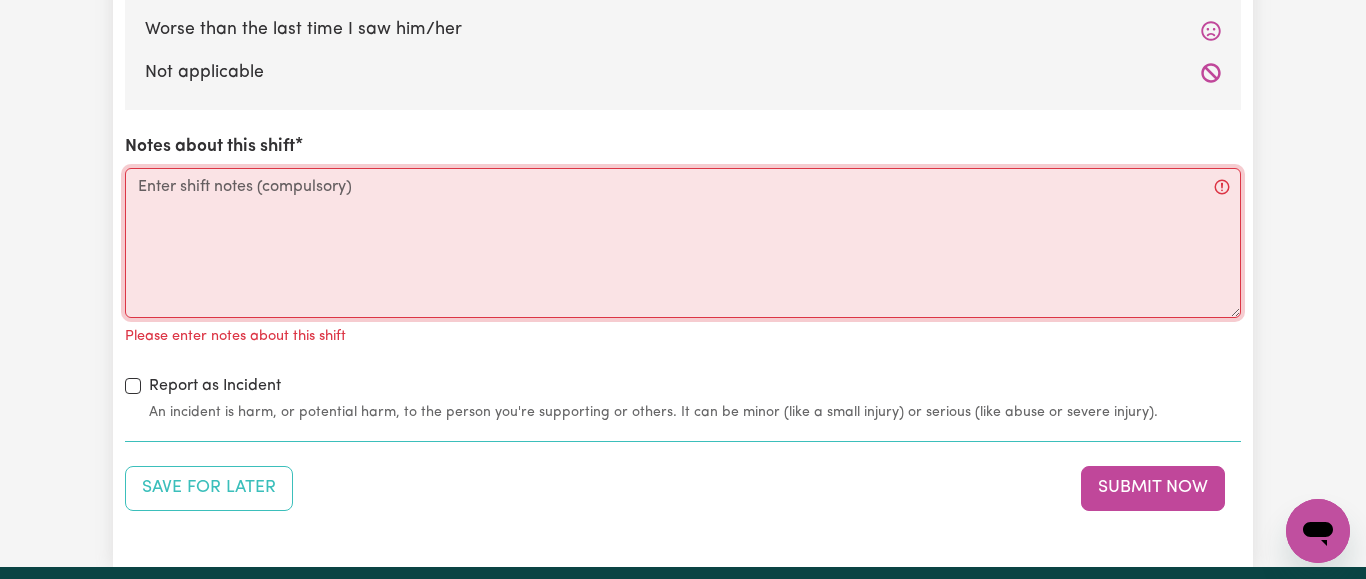 click on "Notes about this shift" at bounding box center (683, 243) 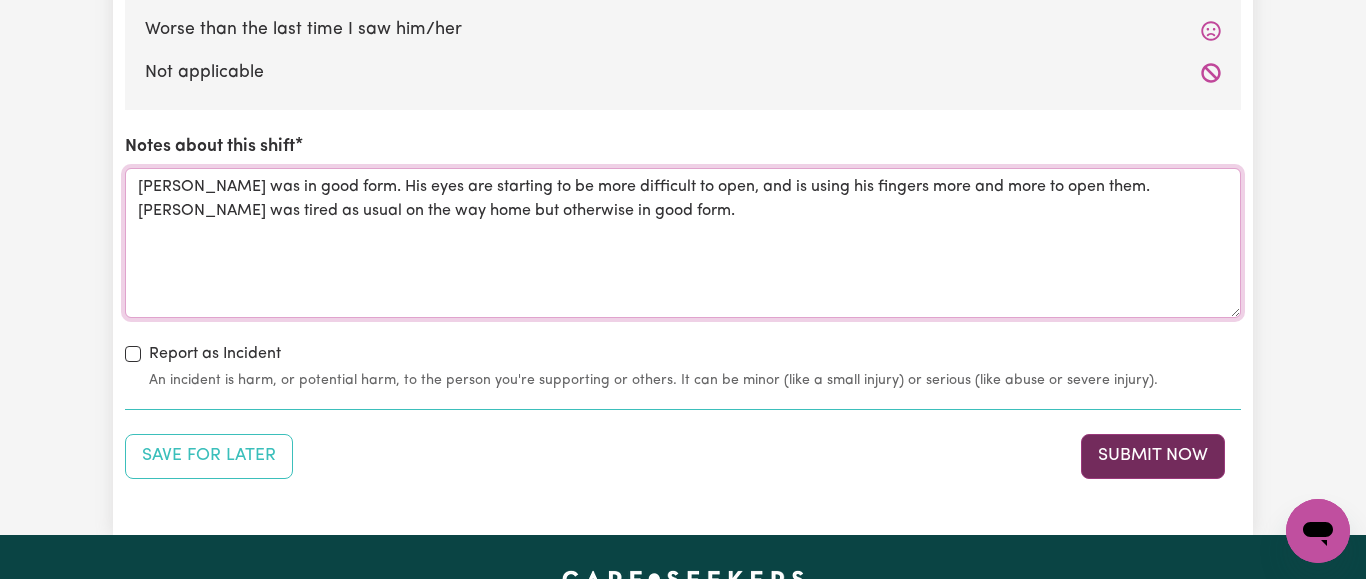 type on "[PERSON_NAME] was in good form. His eyes are starting to be more difficult to open, and is using his fingers more and more to open them. [PERSON_NAME] was tired as usual on the way home but otherwise in good form." 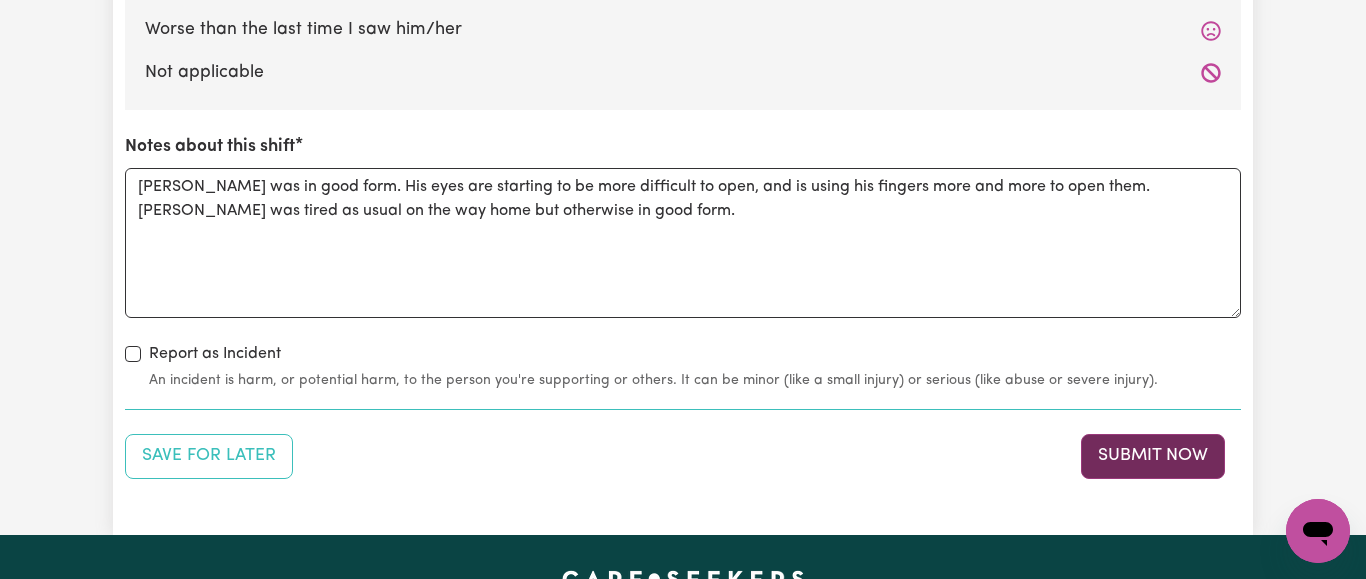 click on "Submit Now" at bounding box center (1153, 456) 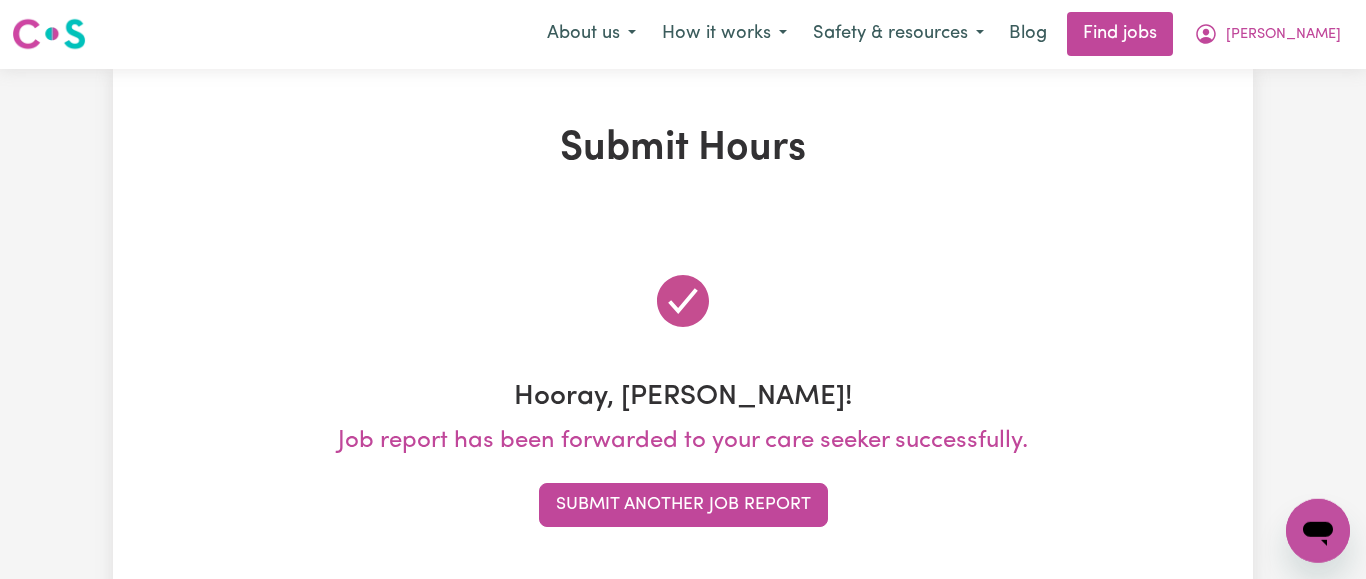 scroll, scrollTop: 0, scrollLeft: 0, axis: both 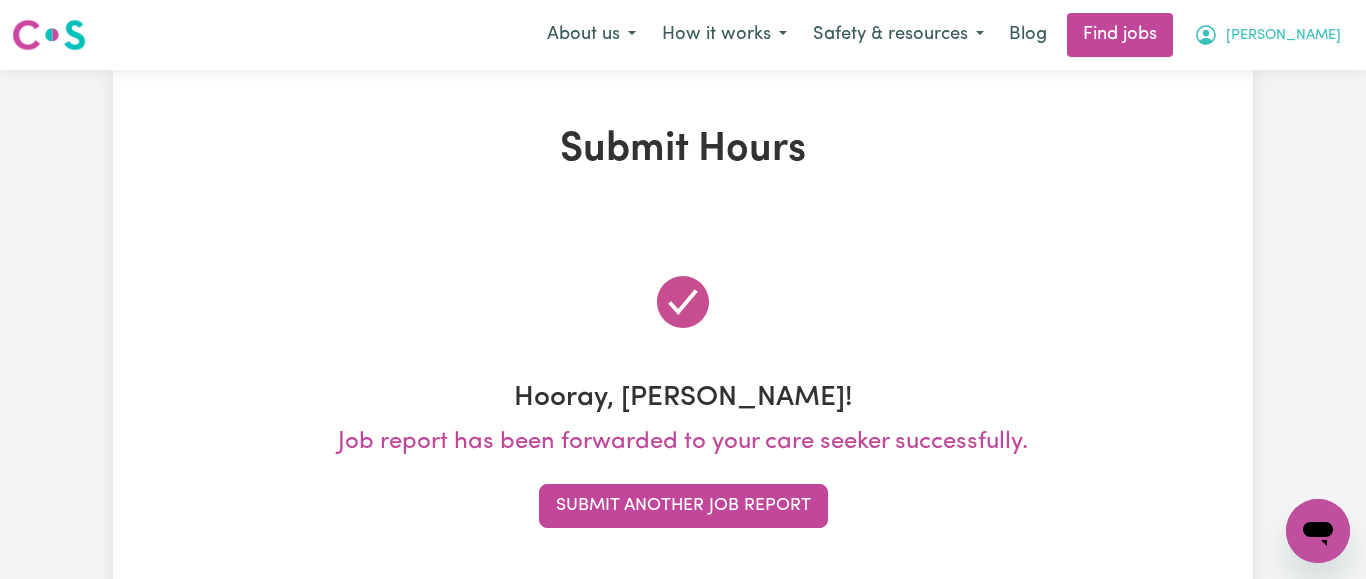 click on "[PERSON_NAME]" at bounding box center (1283, 36) 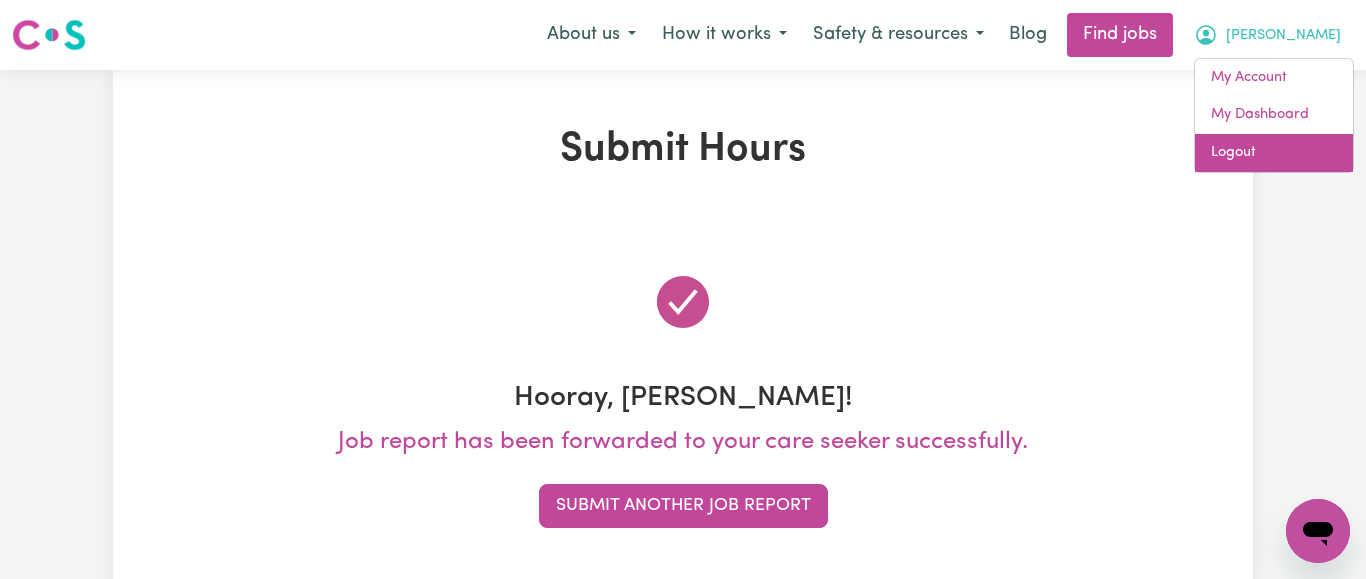click on "Logout" at bounding box center [1274, 153] 